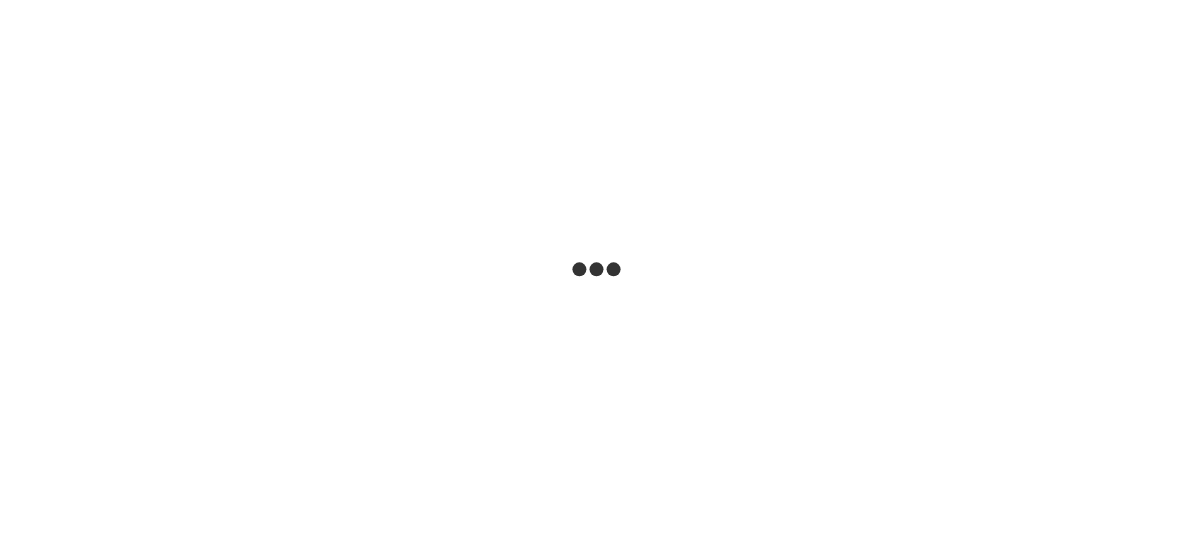 scroll, scrollTop: 0, scrollLeft: 0, axis: both 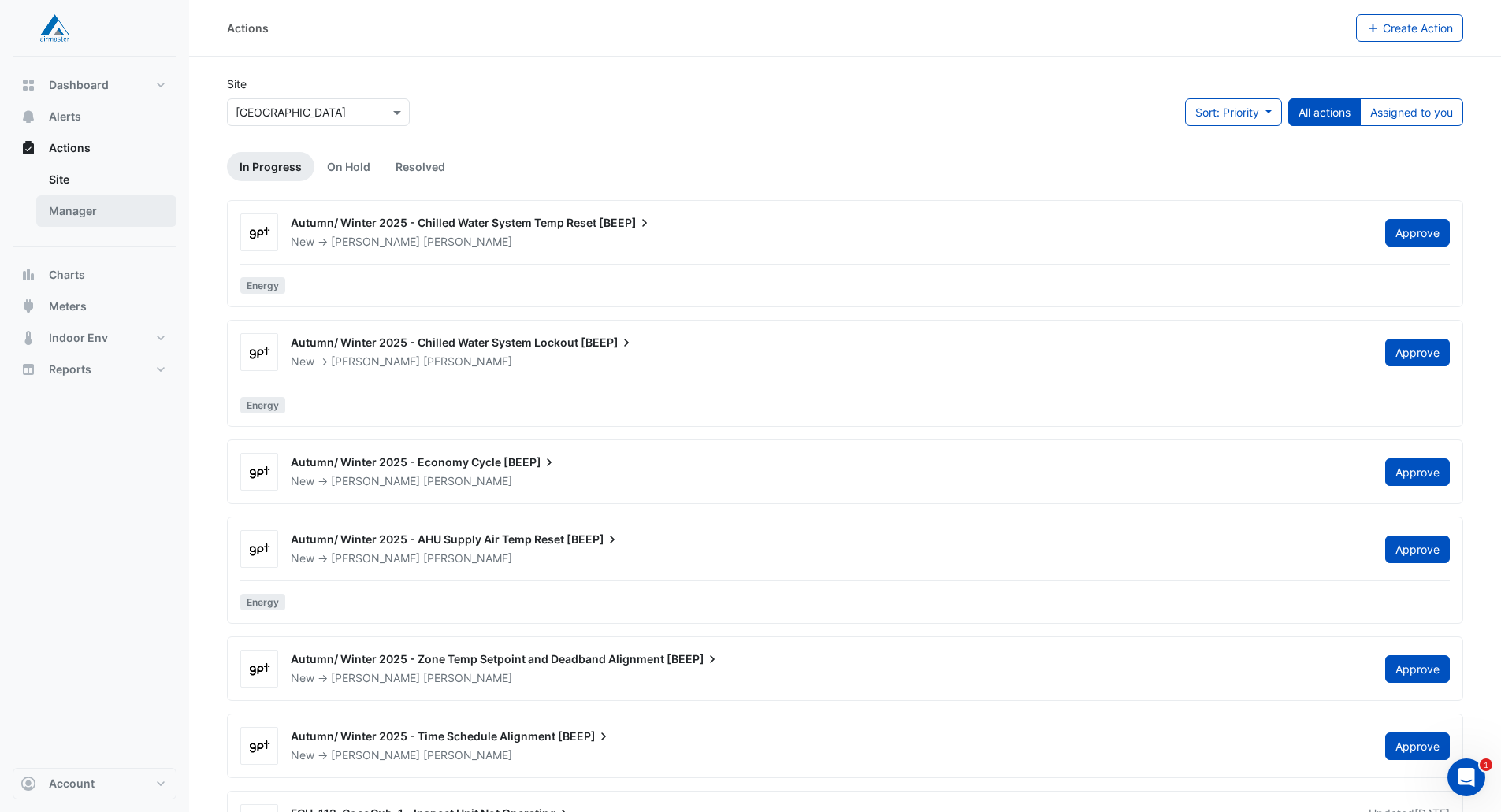 click on "Manager" at bounding box center [106, 211] 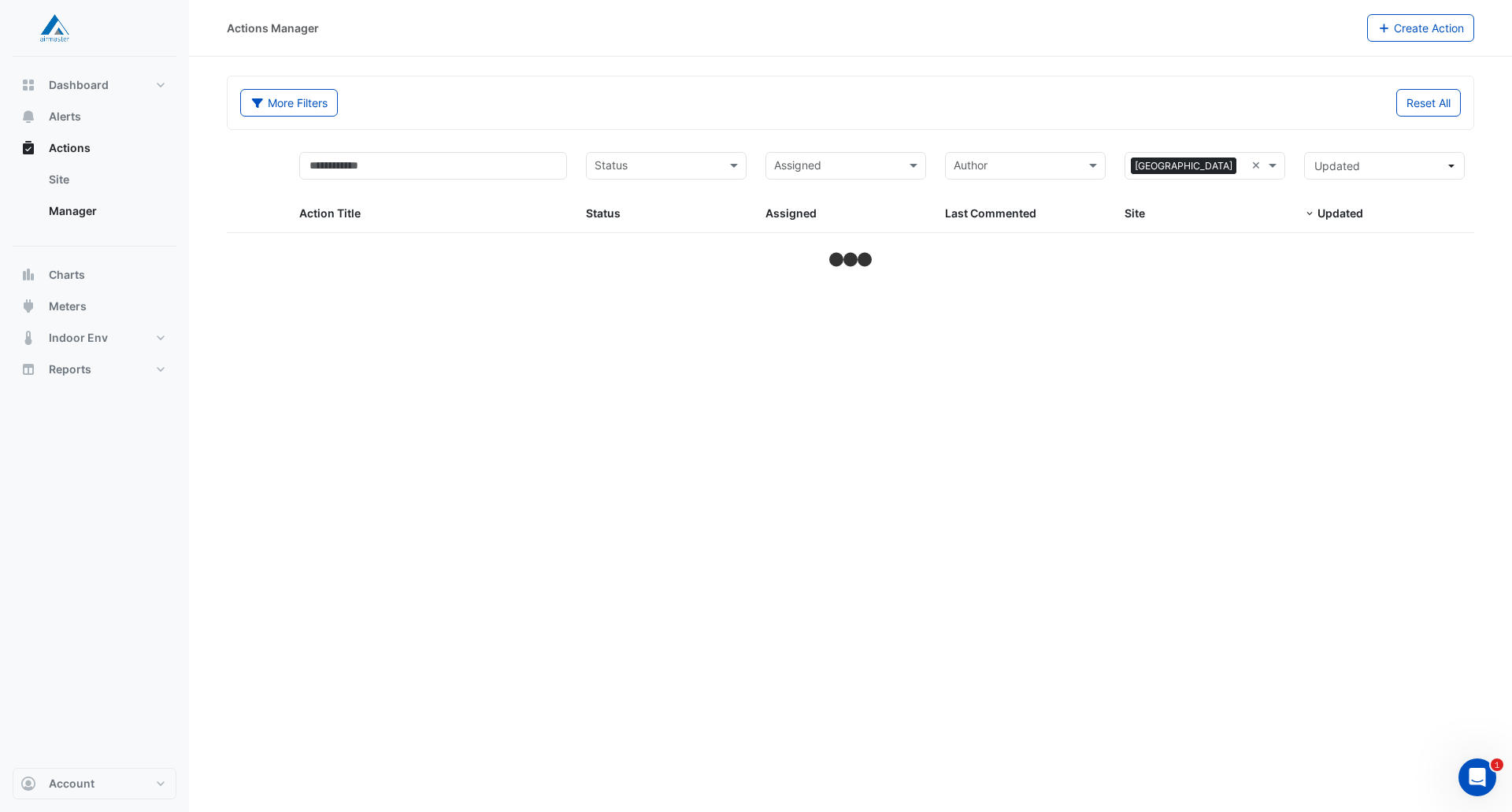 select on "**" 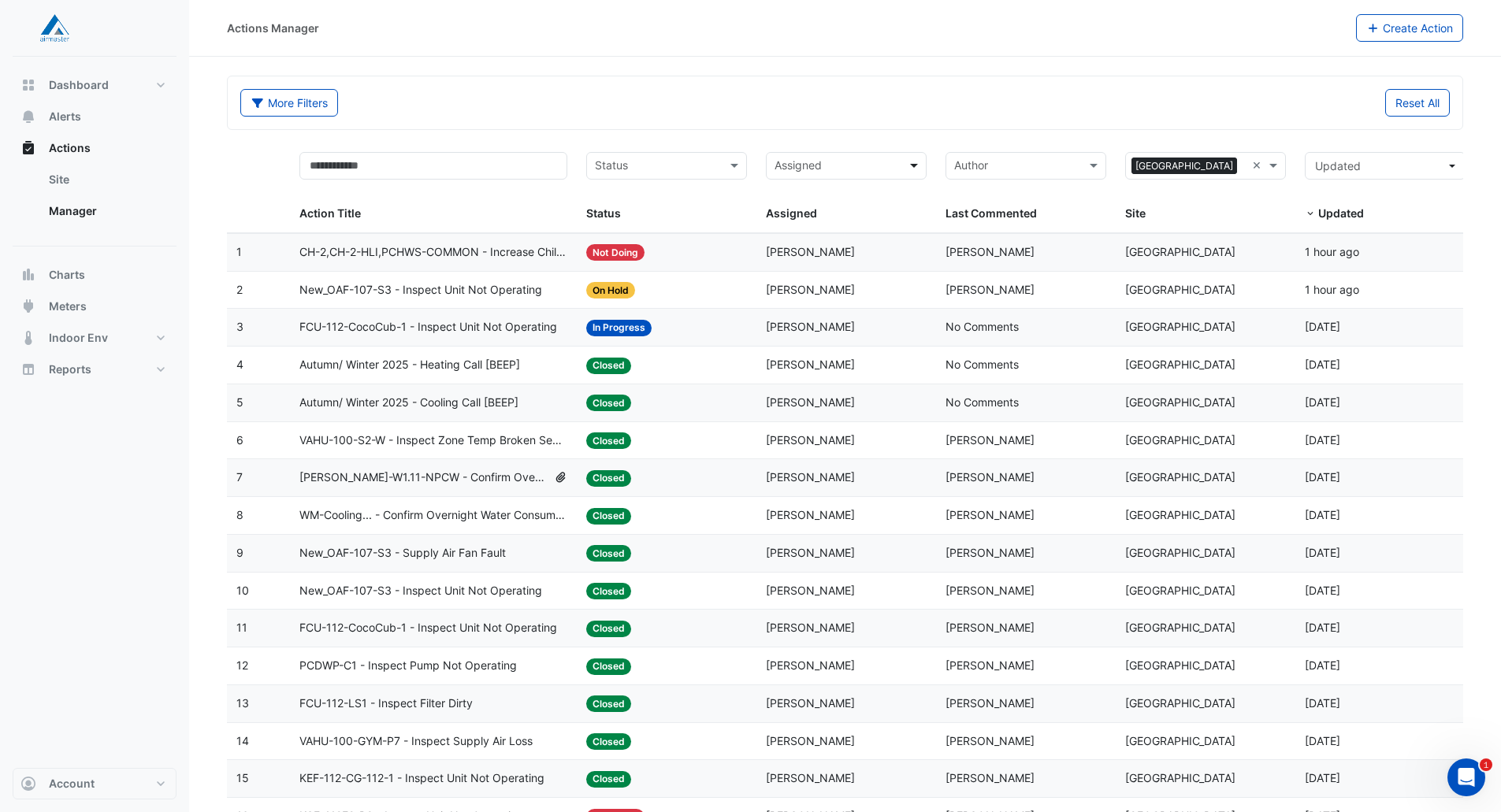 click at bounding box center [916, 165] 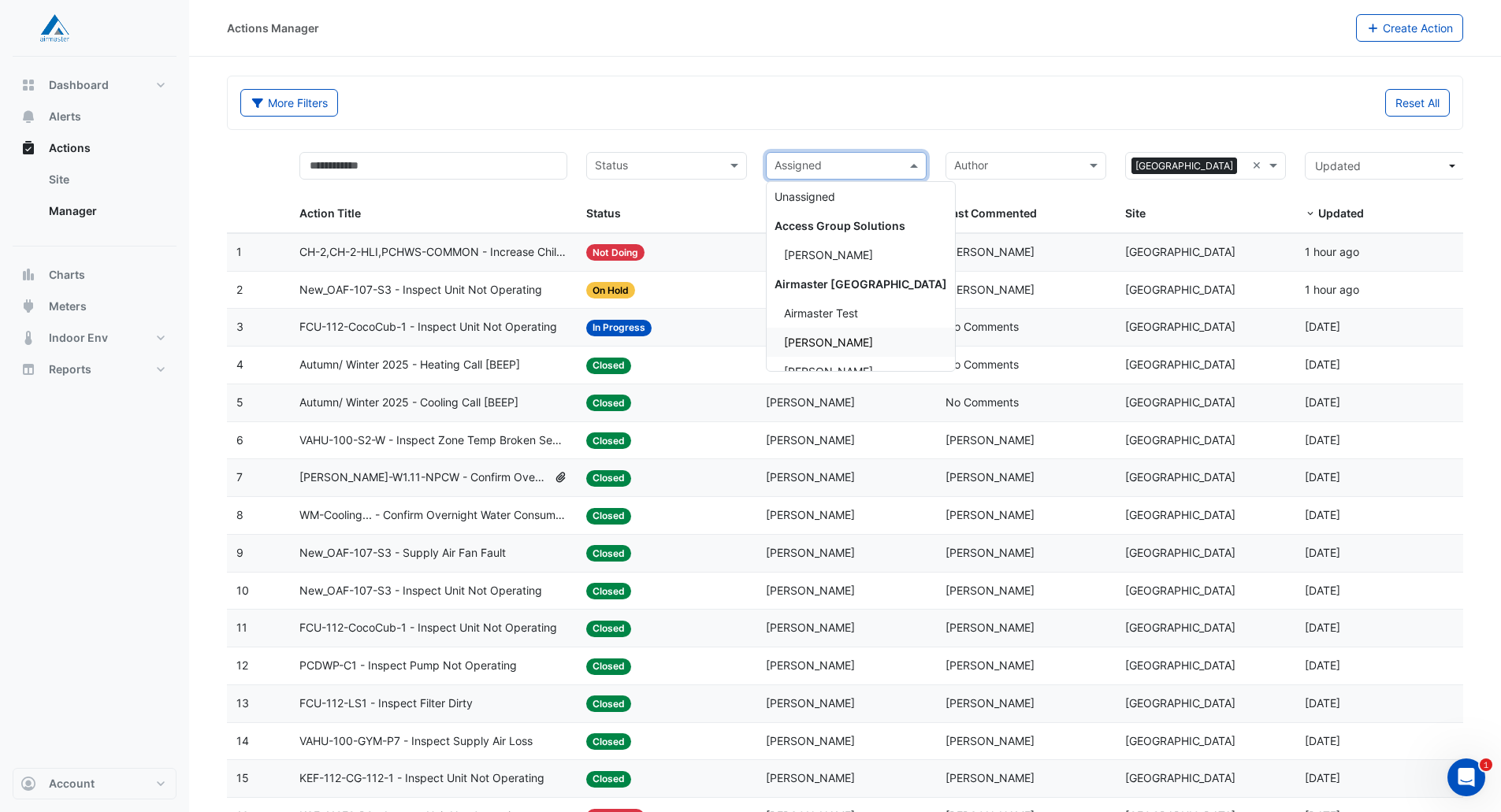 click on "[PERSON_NAME]" at bounding box center [860, 342] 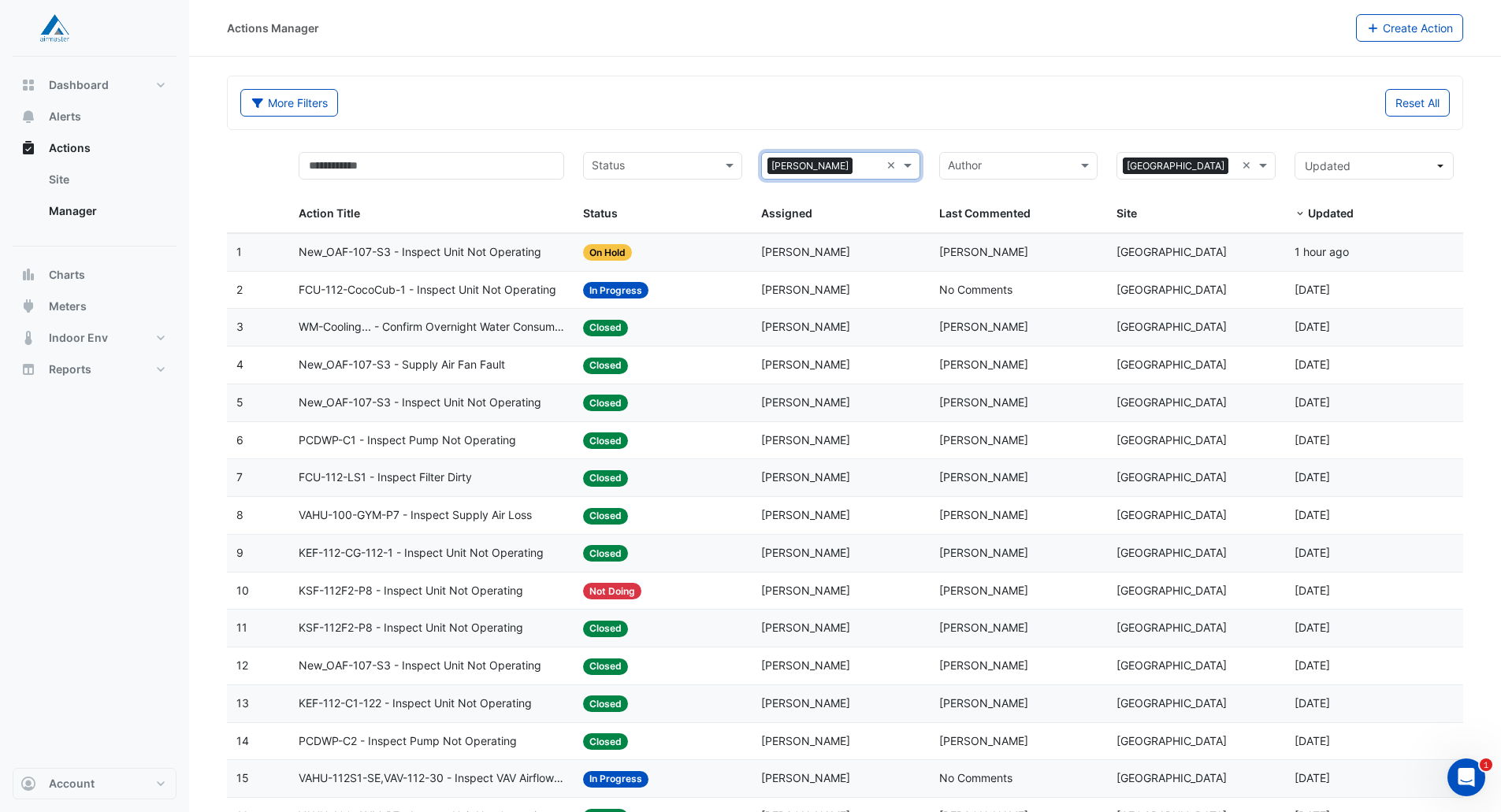 click on "FCU-112-CocoCub-1 - Inspect Unit Not Operating" 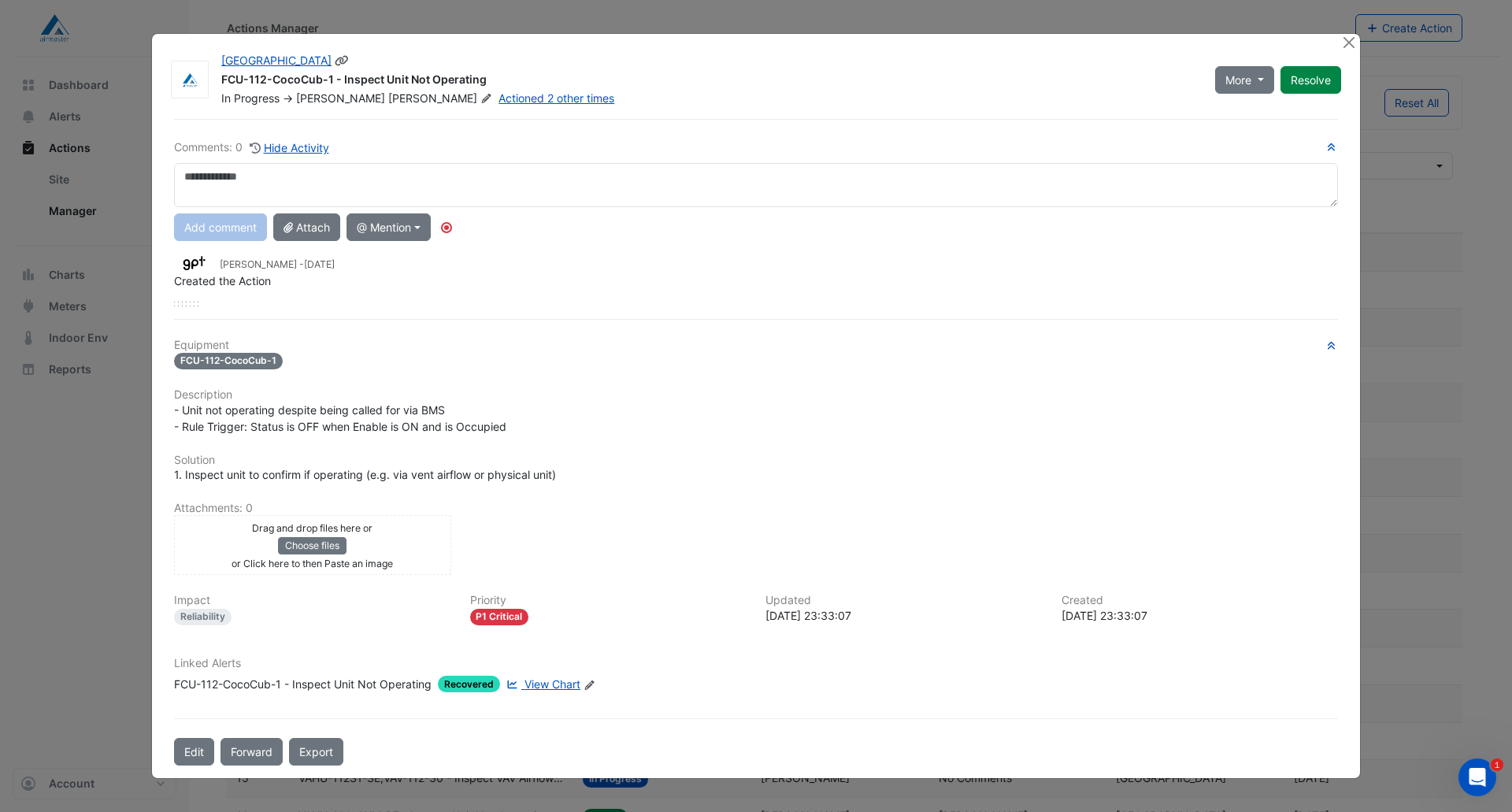 click 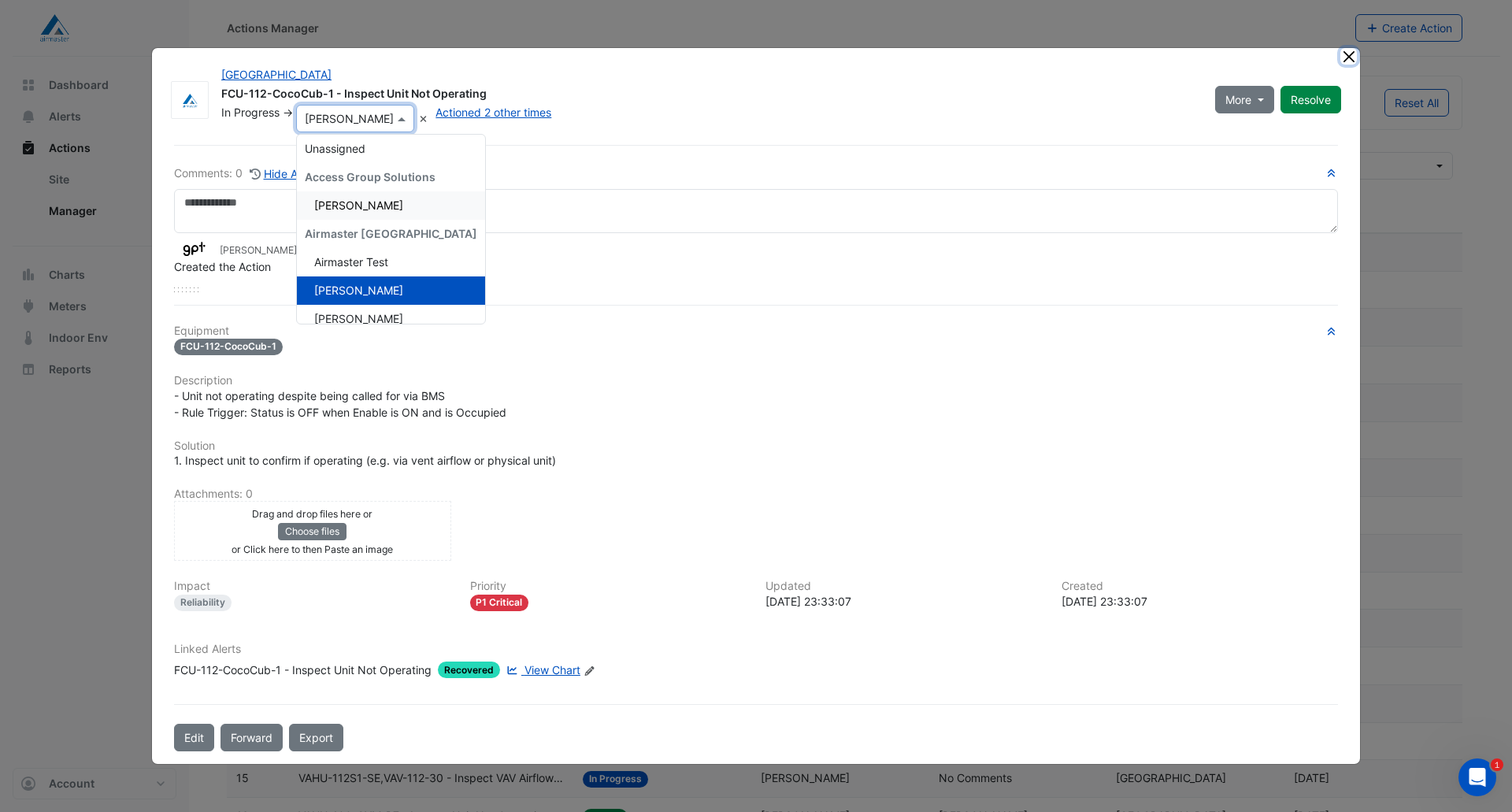 click 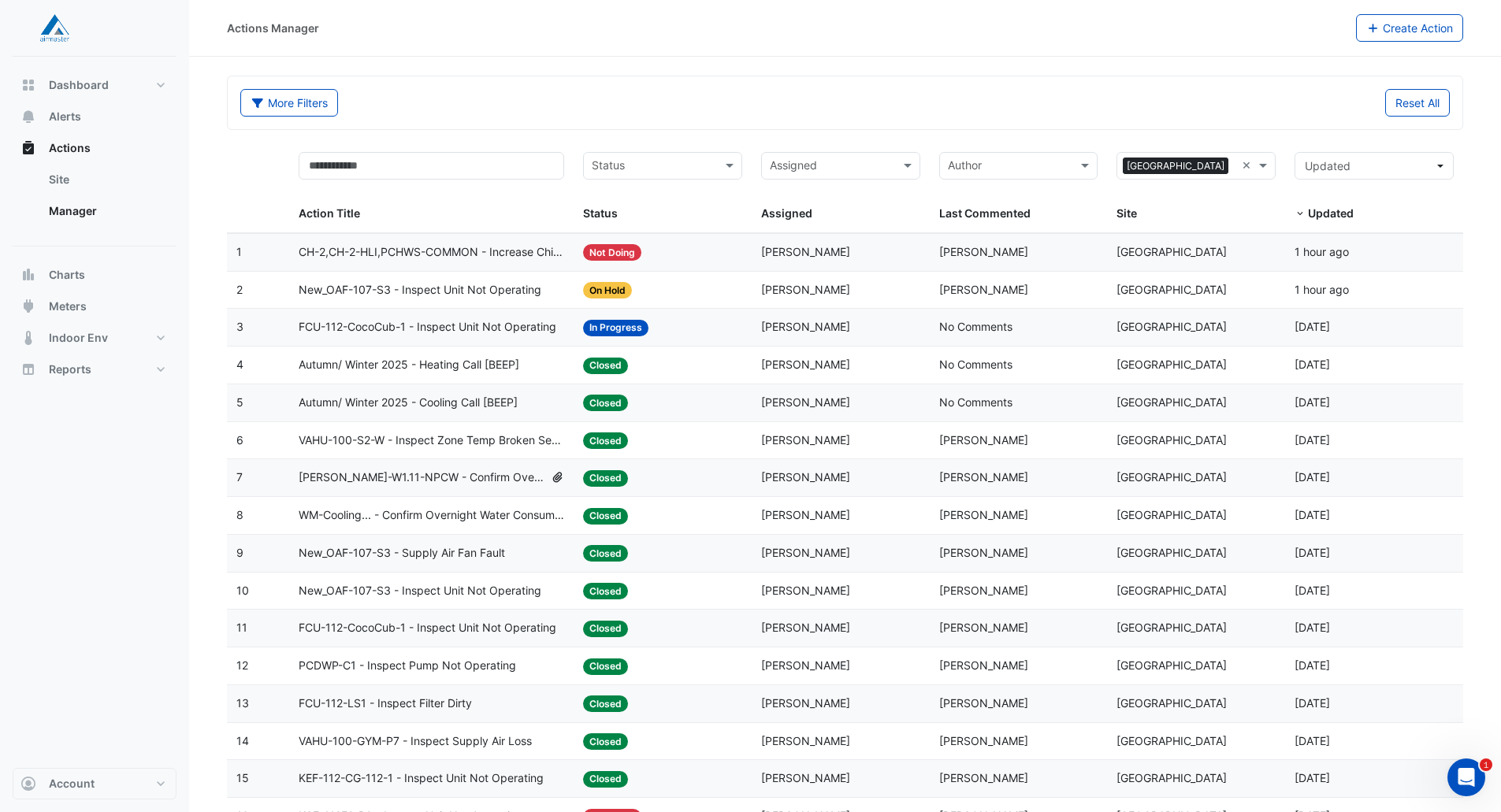 click on "FCU-112-CocoCub-1 - Inspect Unit Not Operating" 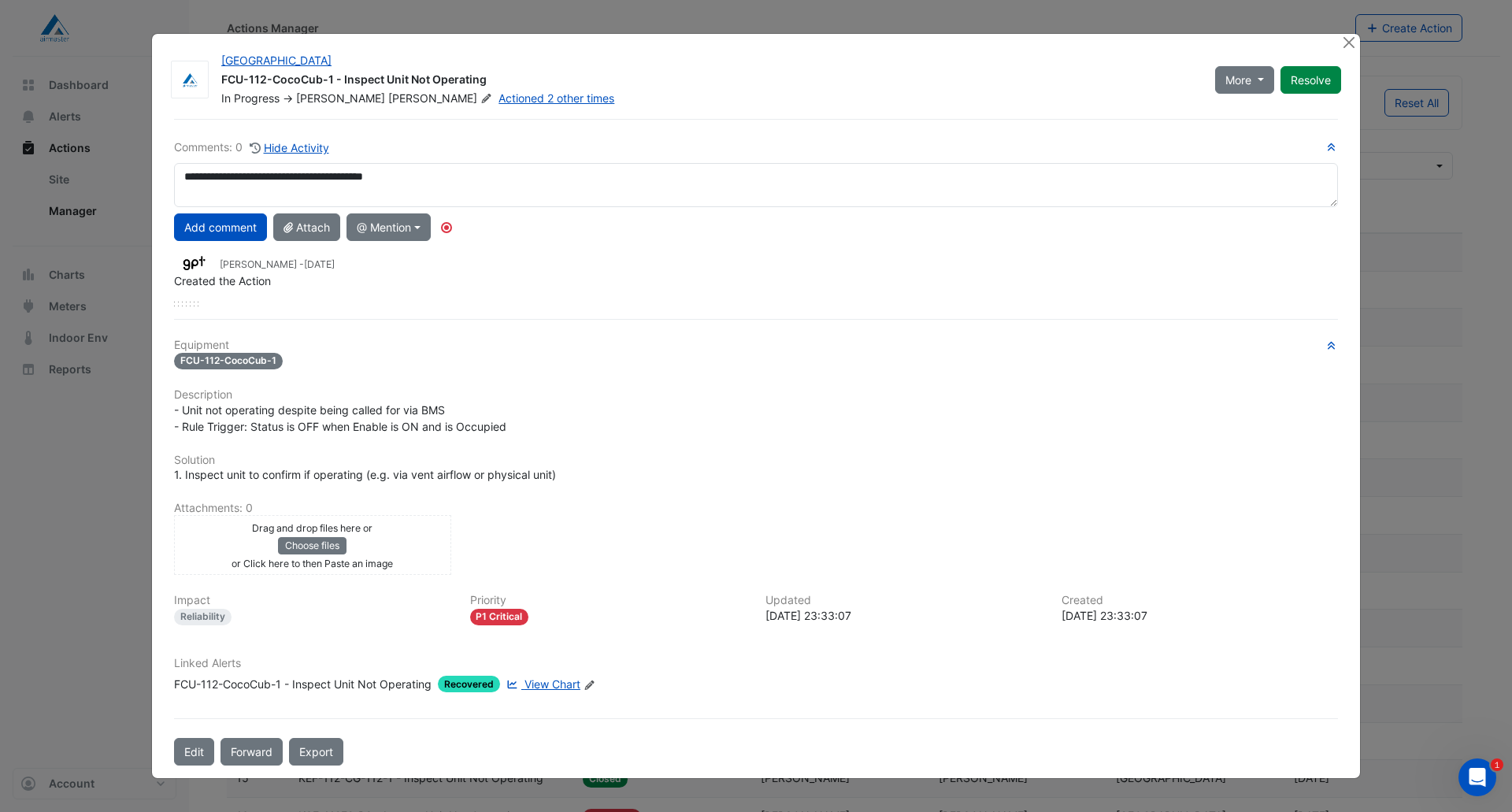 type on "**********" 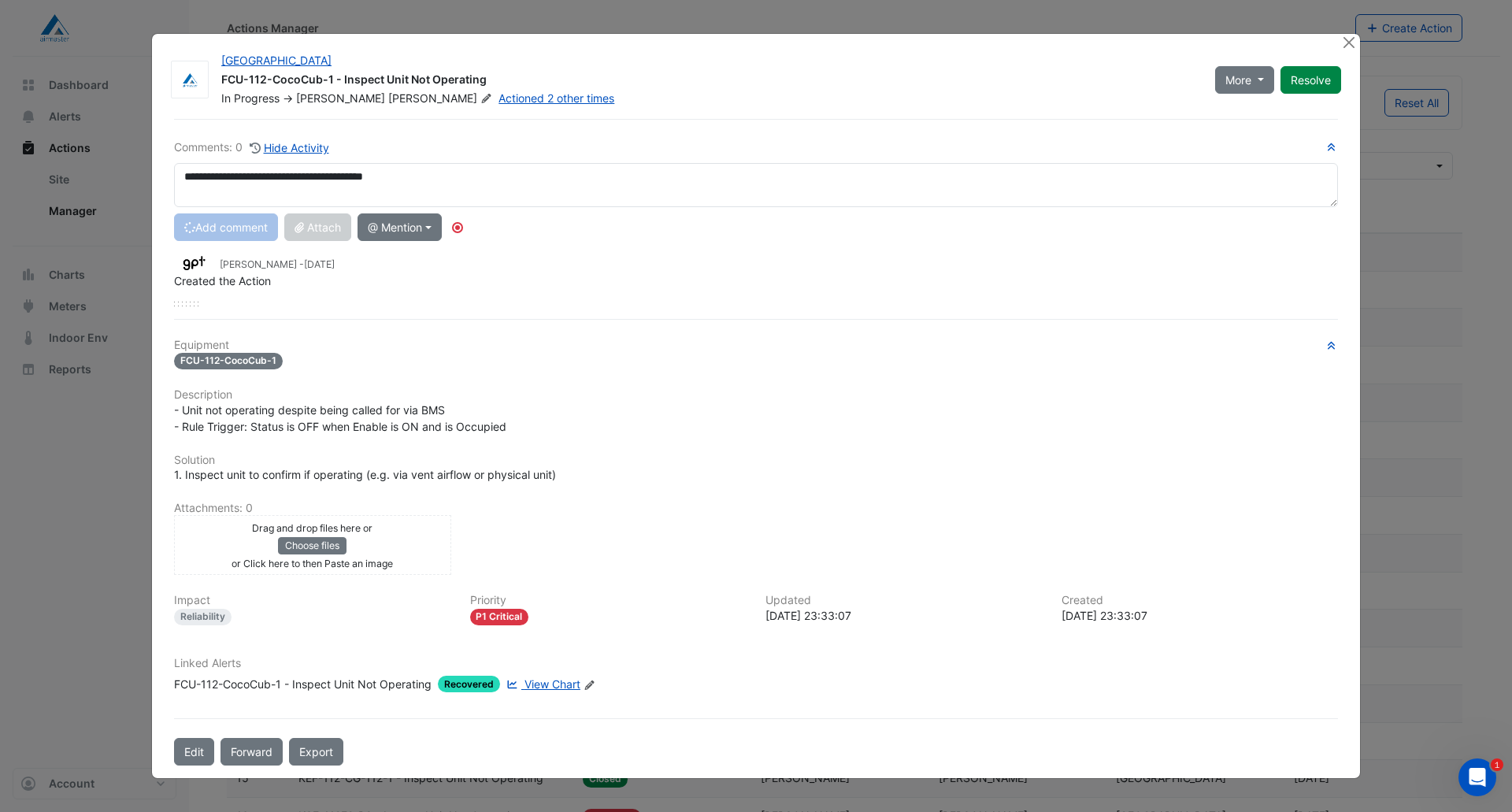 type 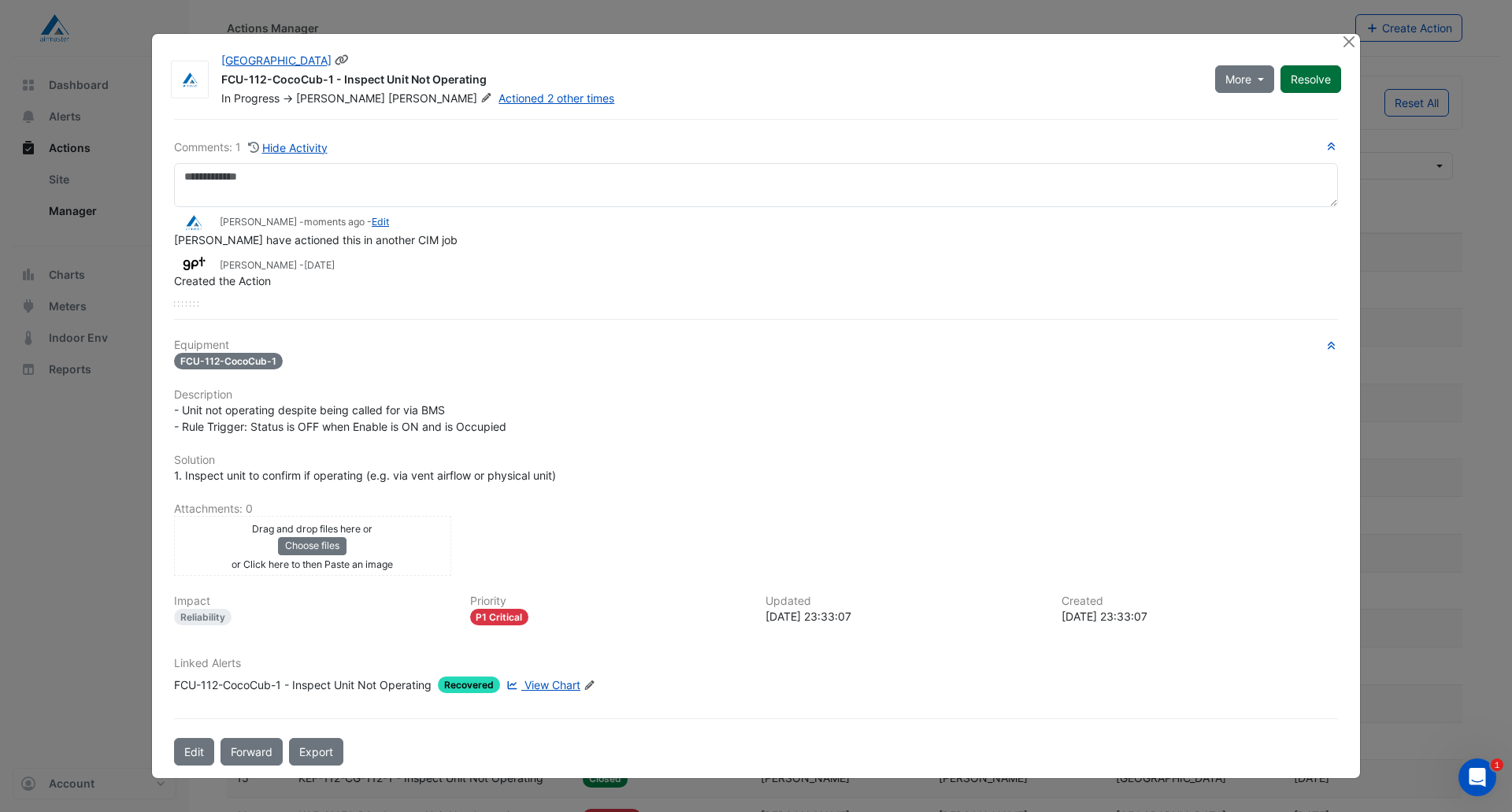 click on "Resolve" 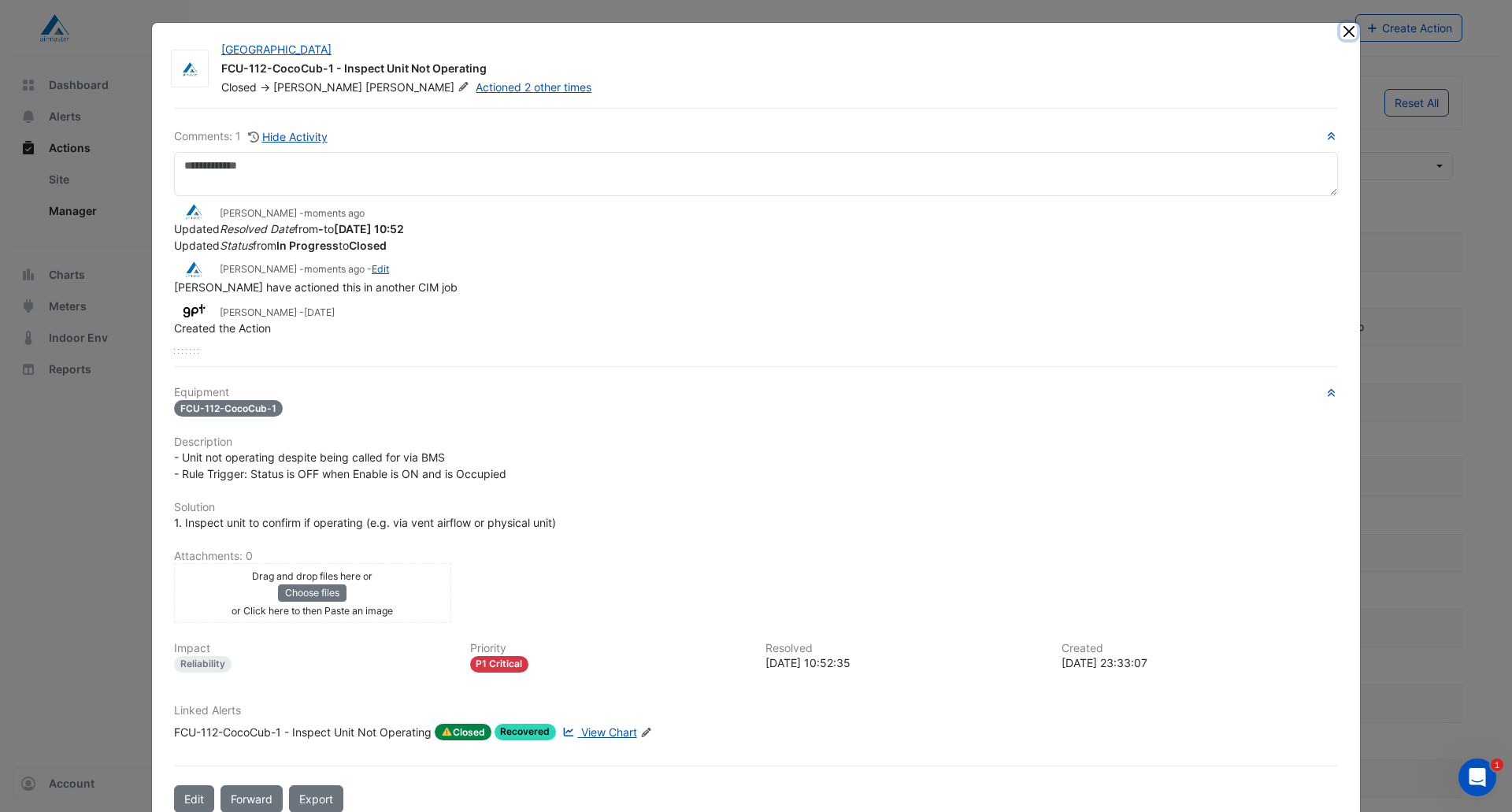 click 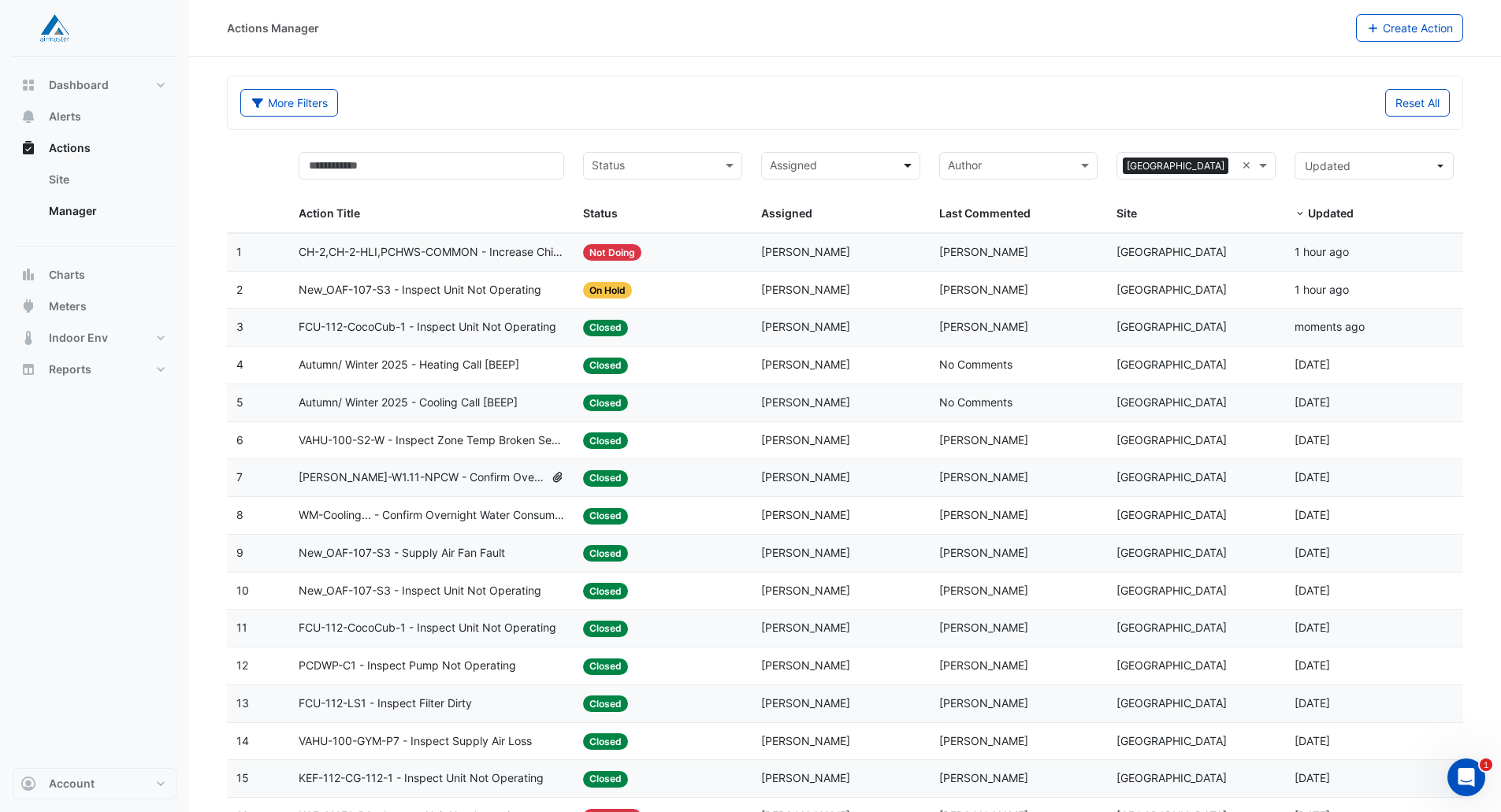 click at bounding box center [909, 165] 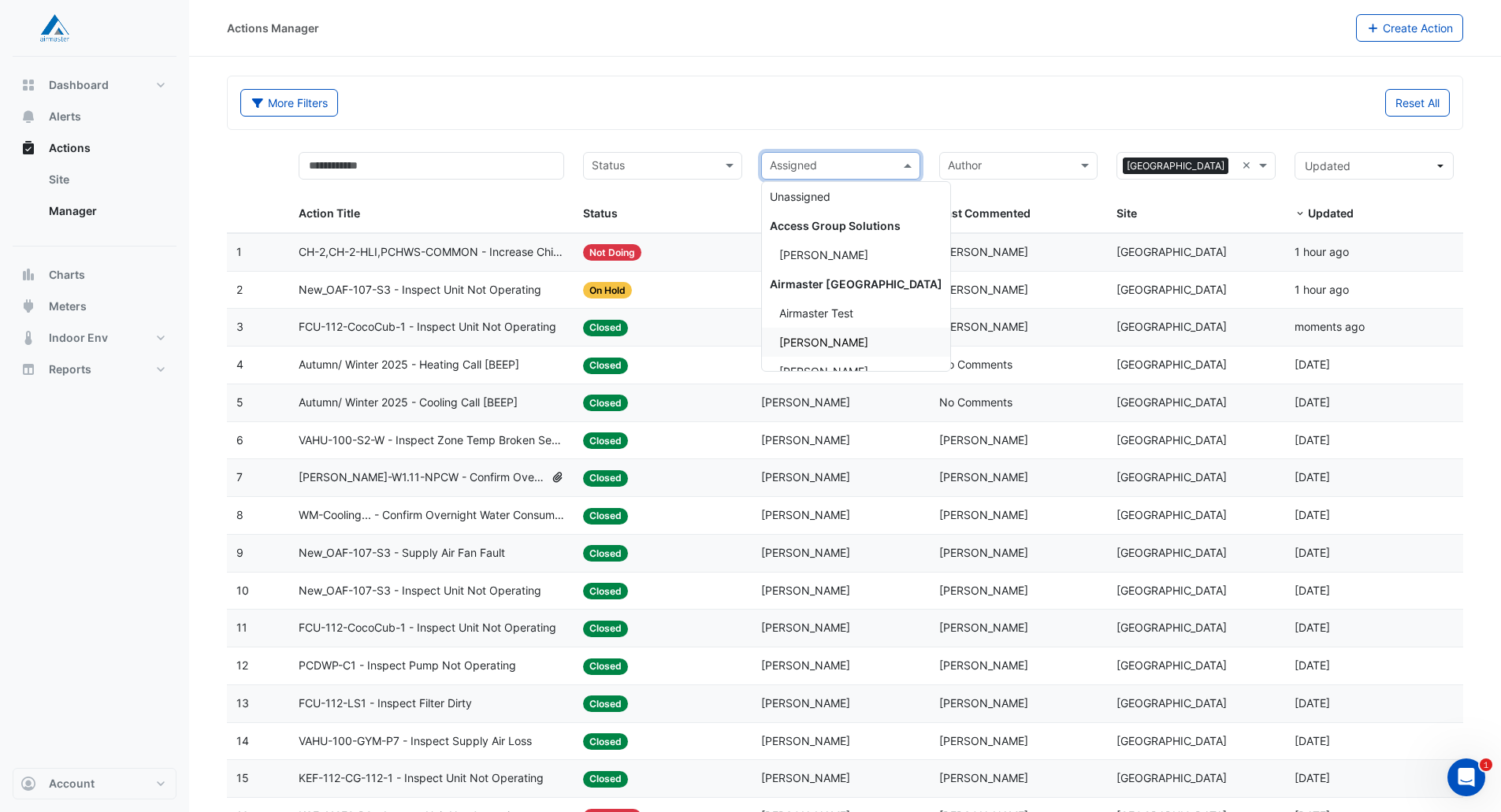 click on "[PERSON_NAME]" at bounding box center [856, 342] 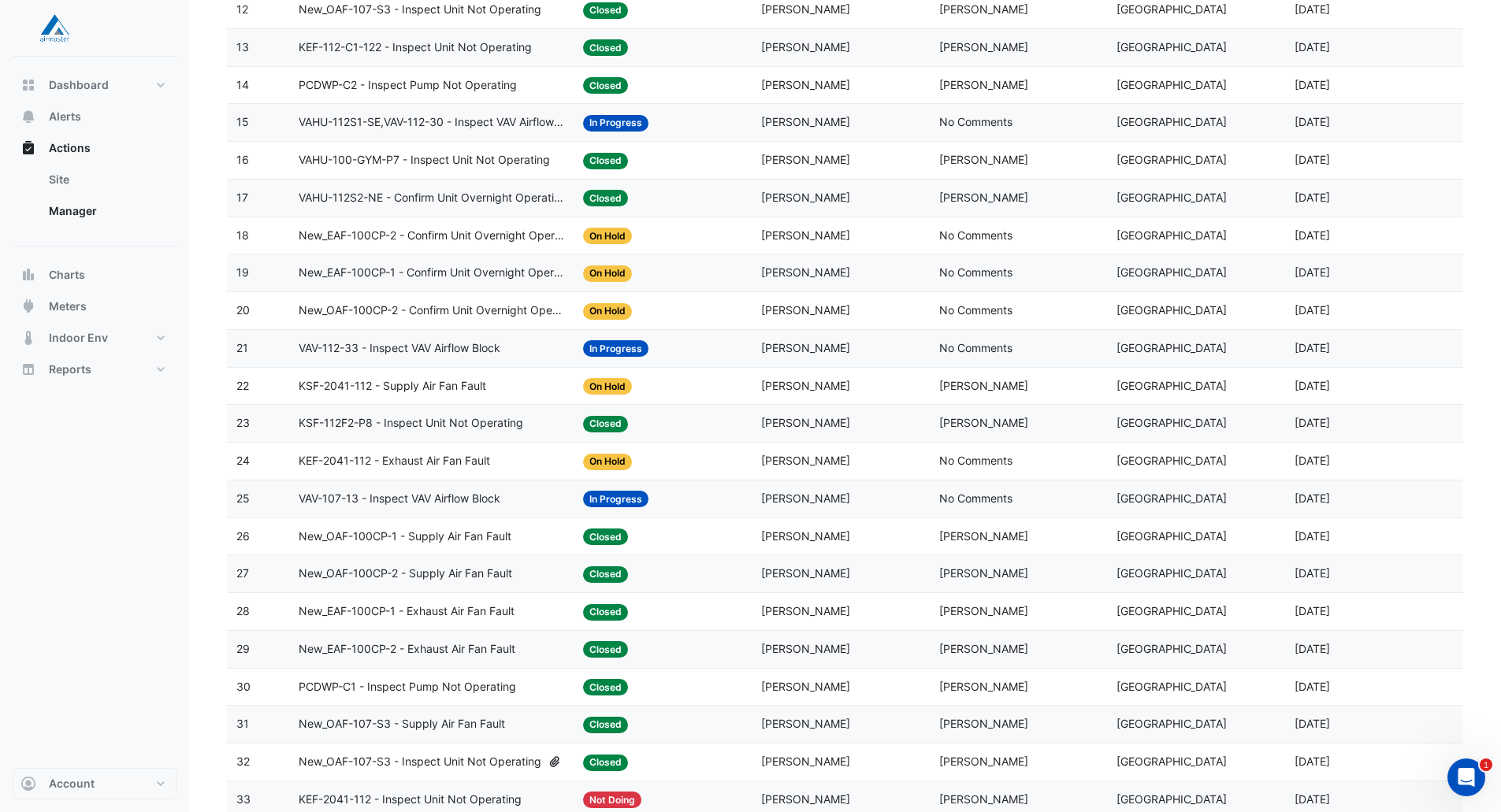 scroll, scrollTop: 635, scrollLeft: 0, axis: vertical 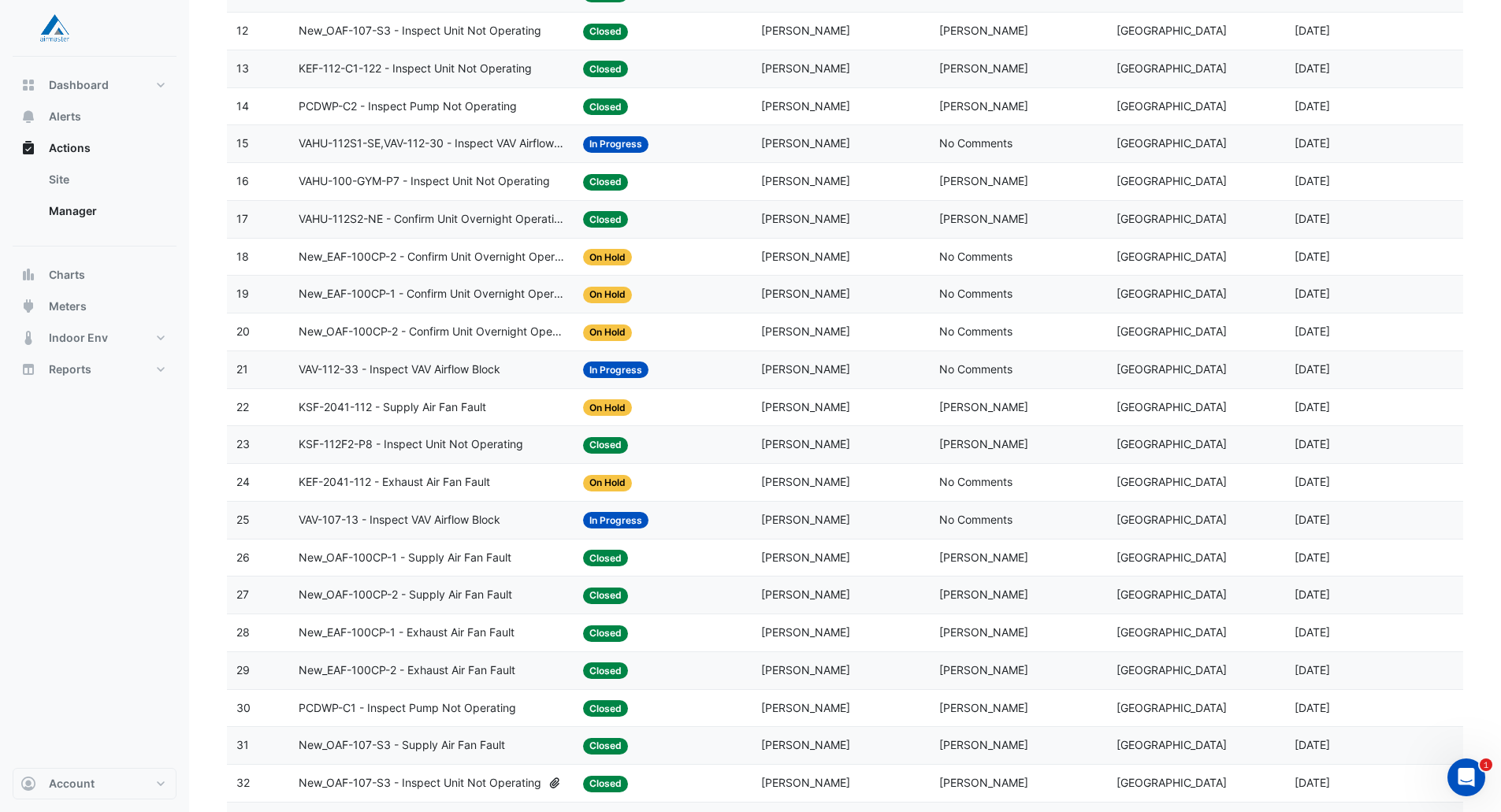 click on "VAV-107-13 - Inspect VAV Airflow Block" 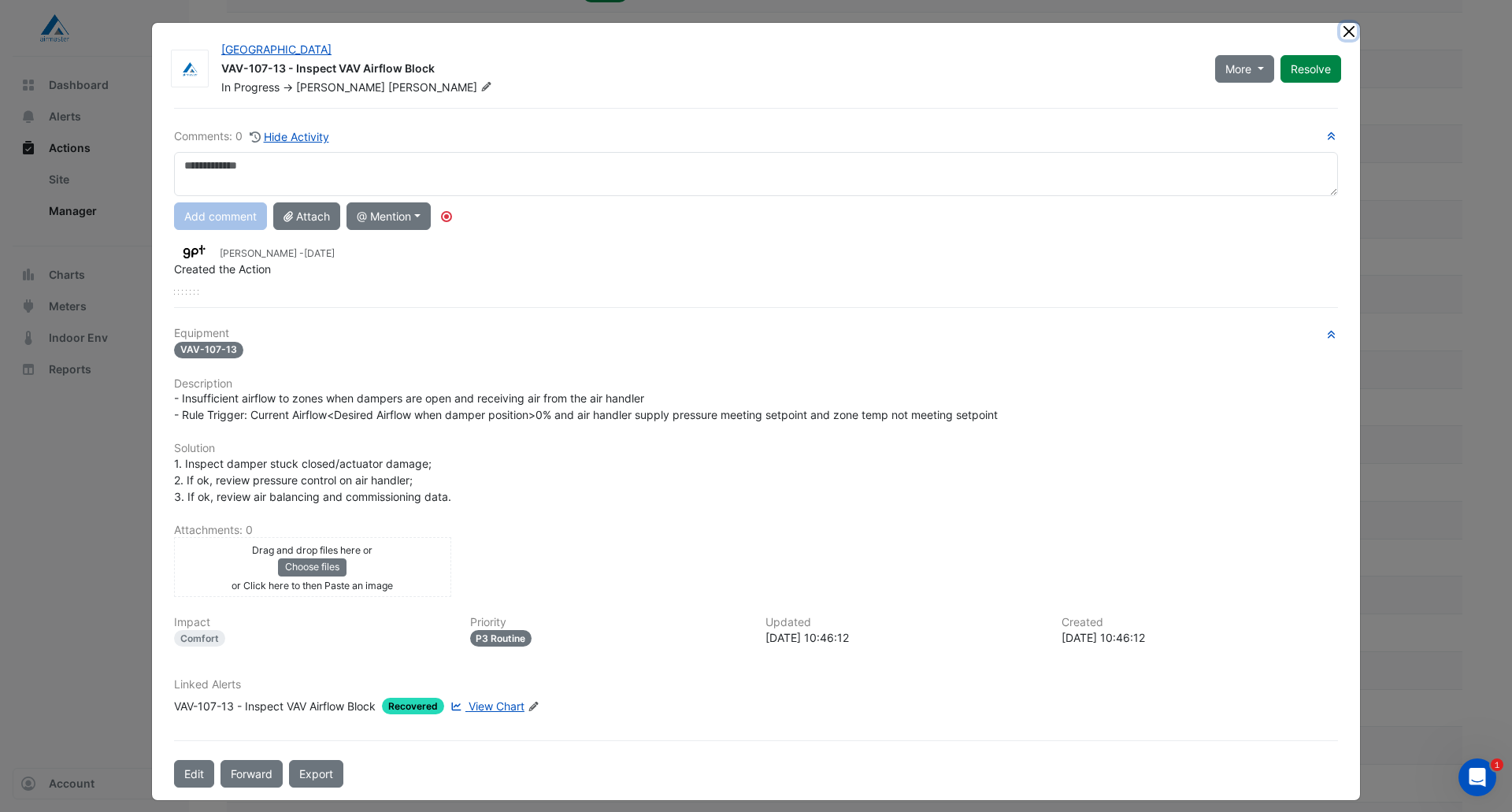 click 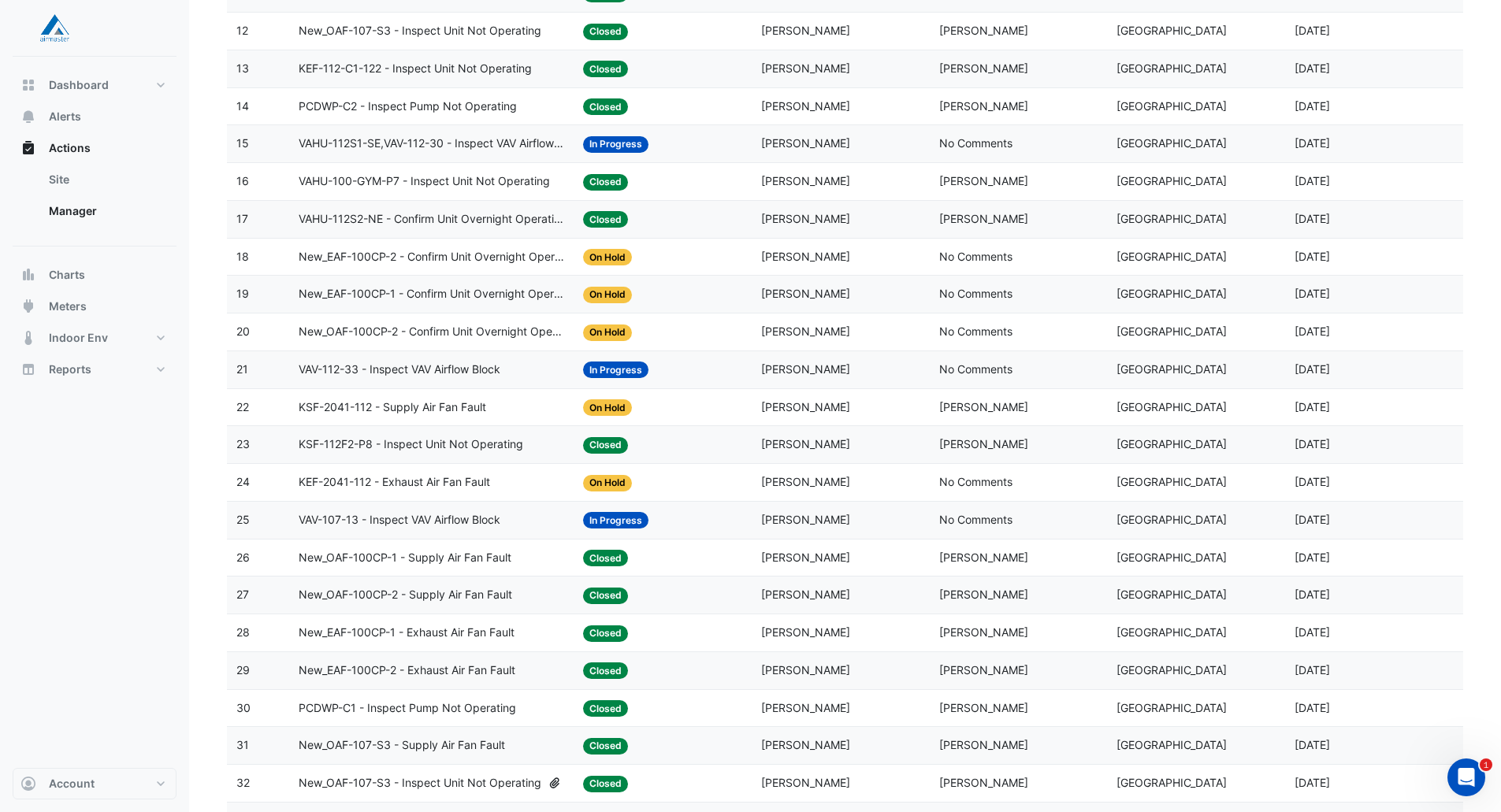 click on "VAV-112-33 - Inspect VAV Airflow Block" 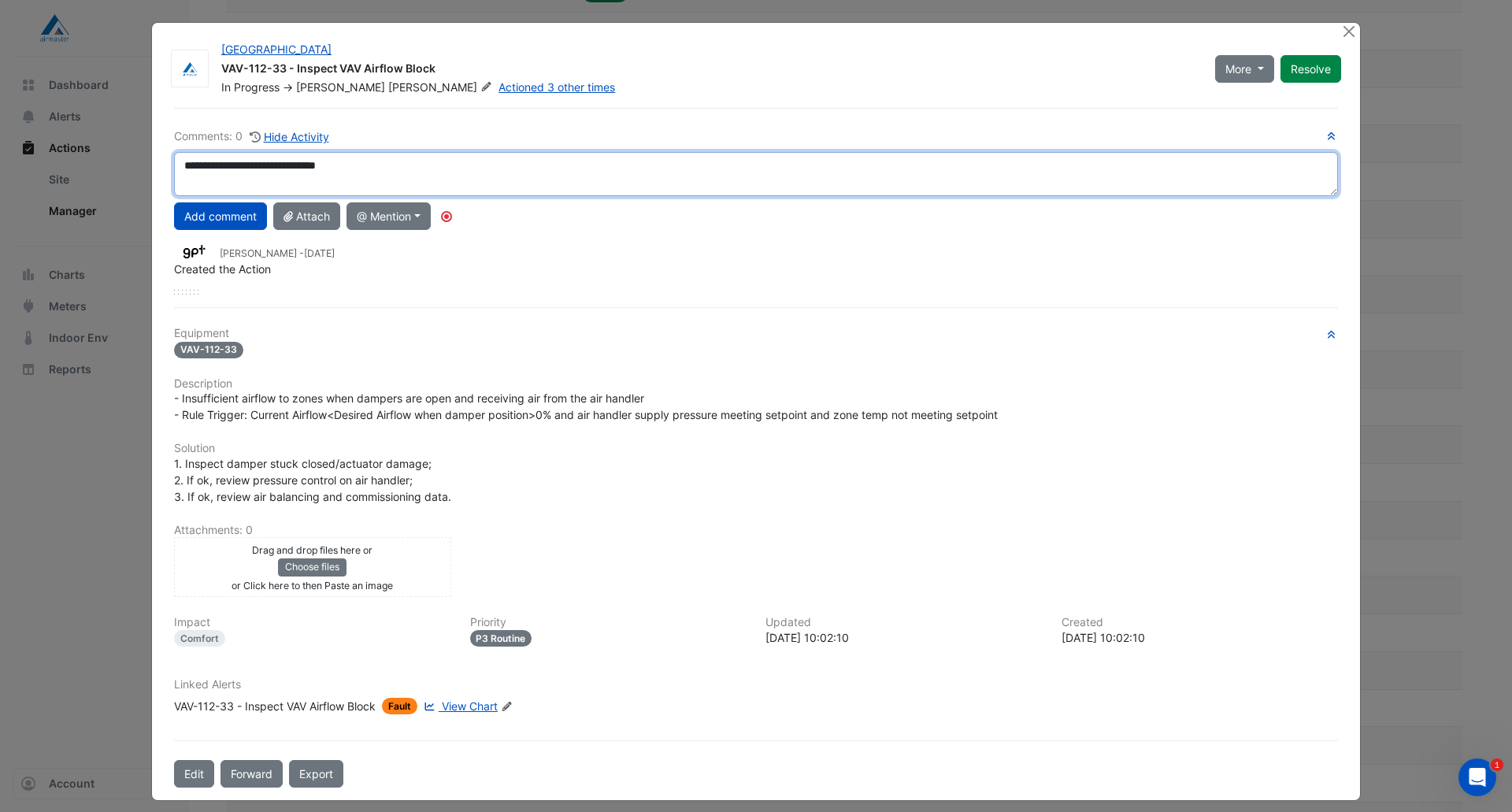 click on "**********" at bounding box center [756, 174] 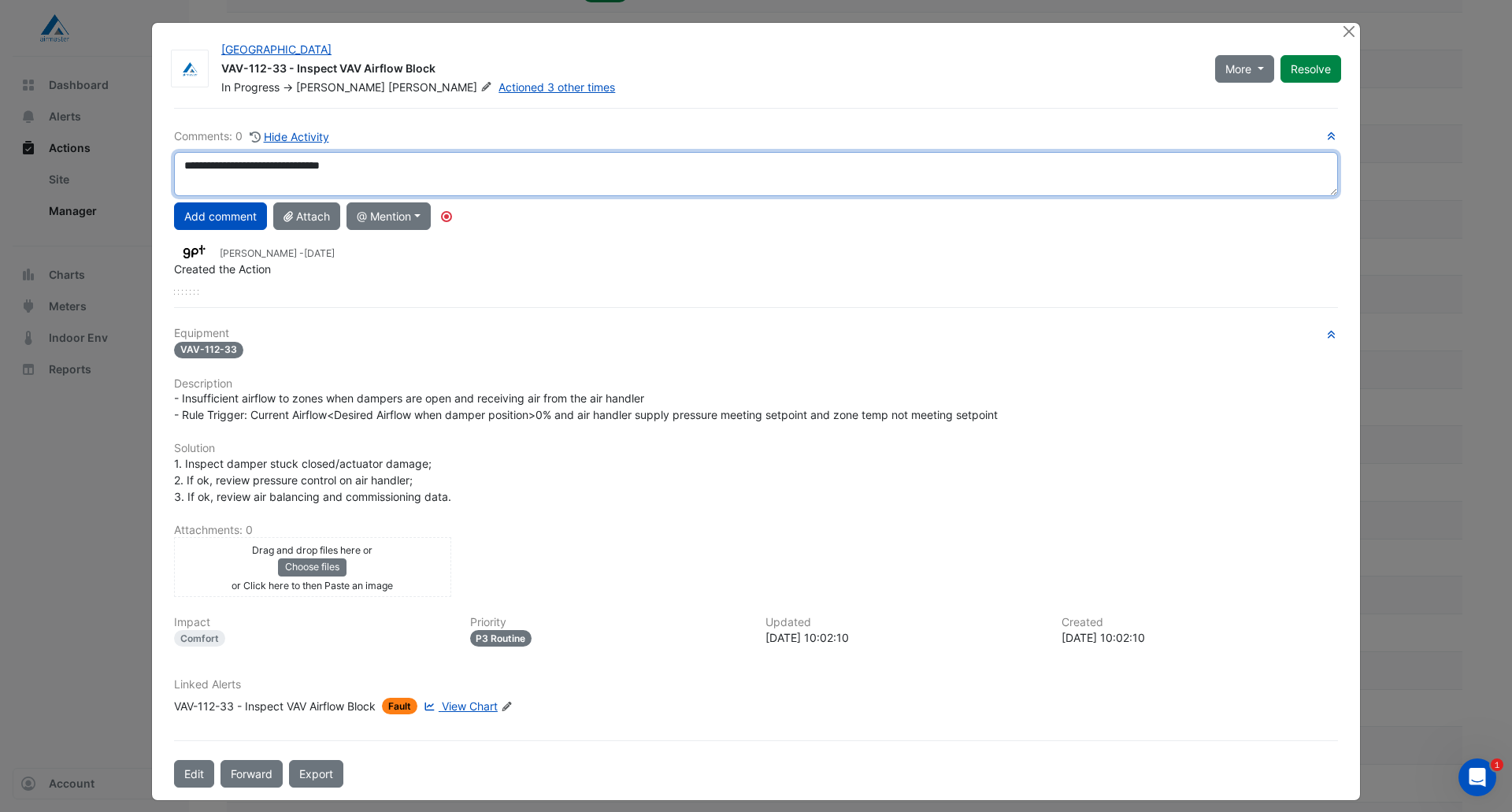 click on "**********" at bounding box center [756, 174] 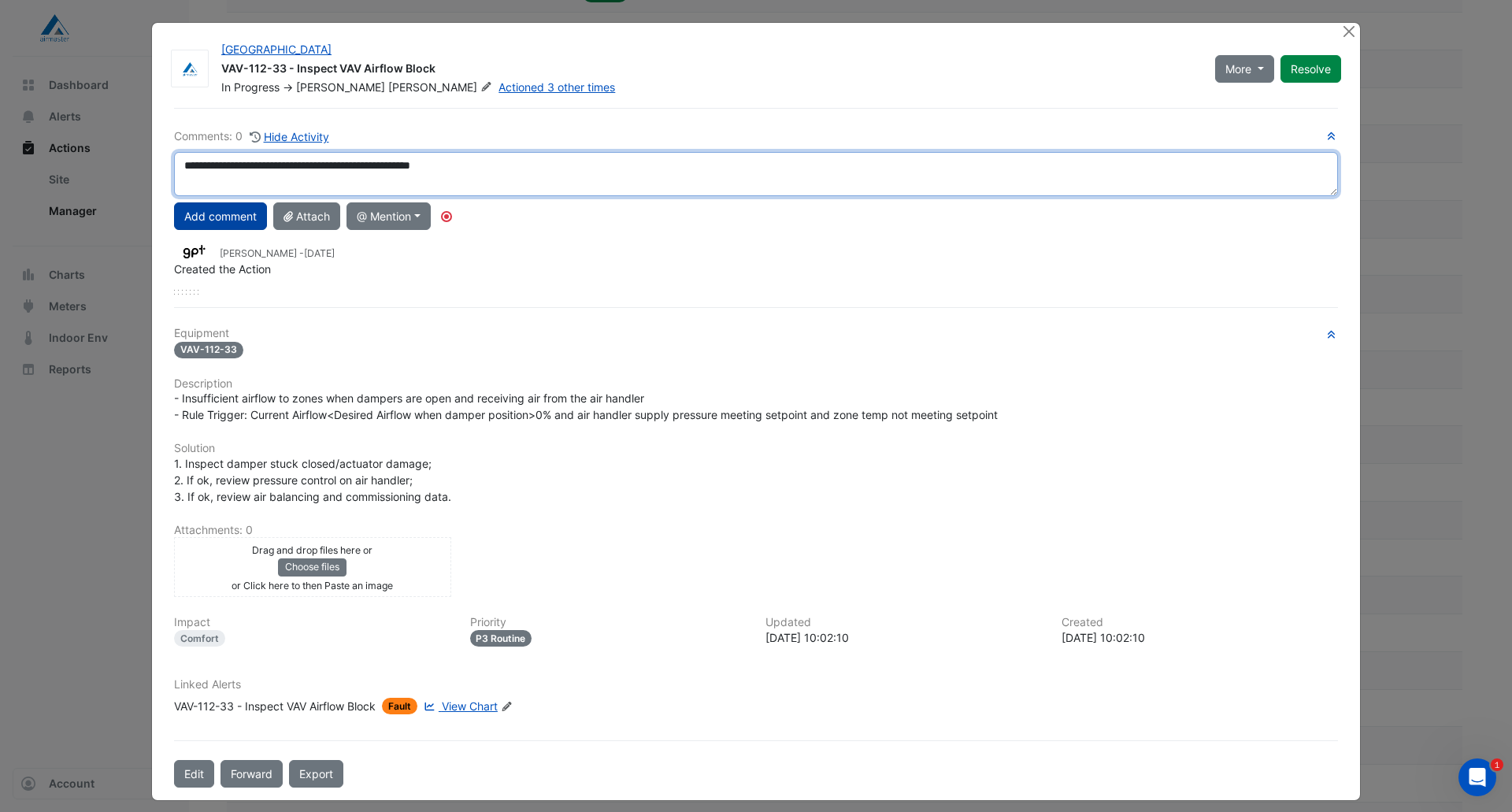 type on "**********" 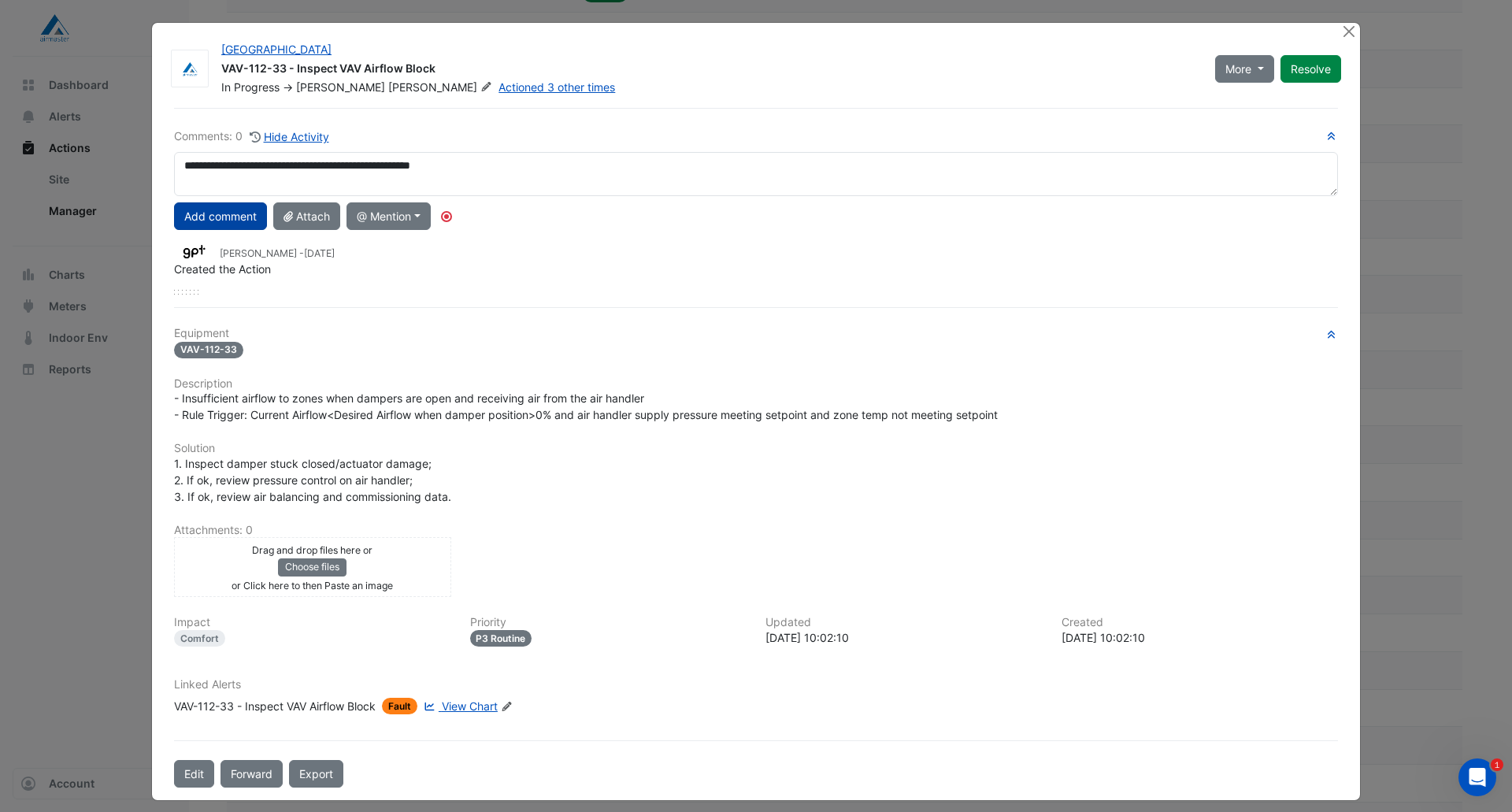 click on "Add comment" 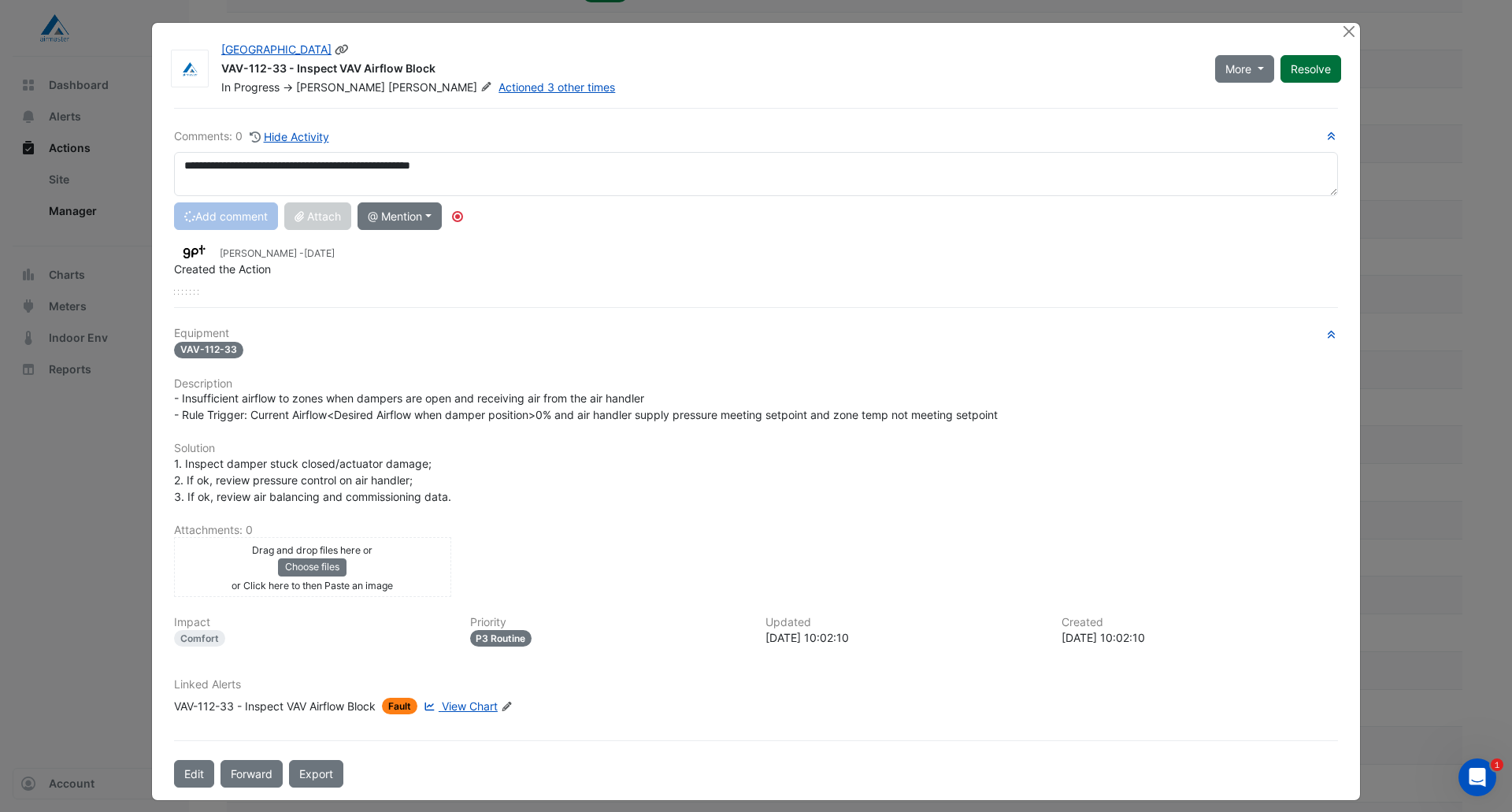 type 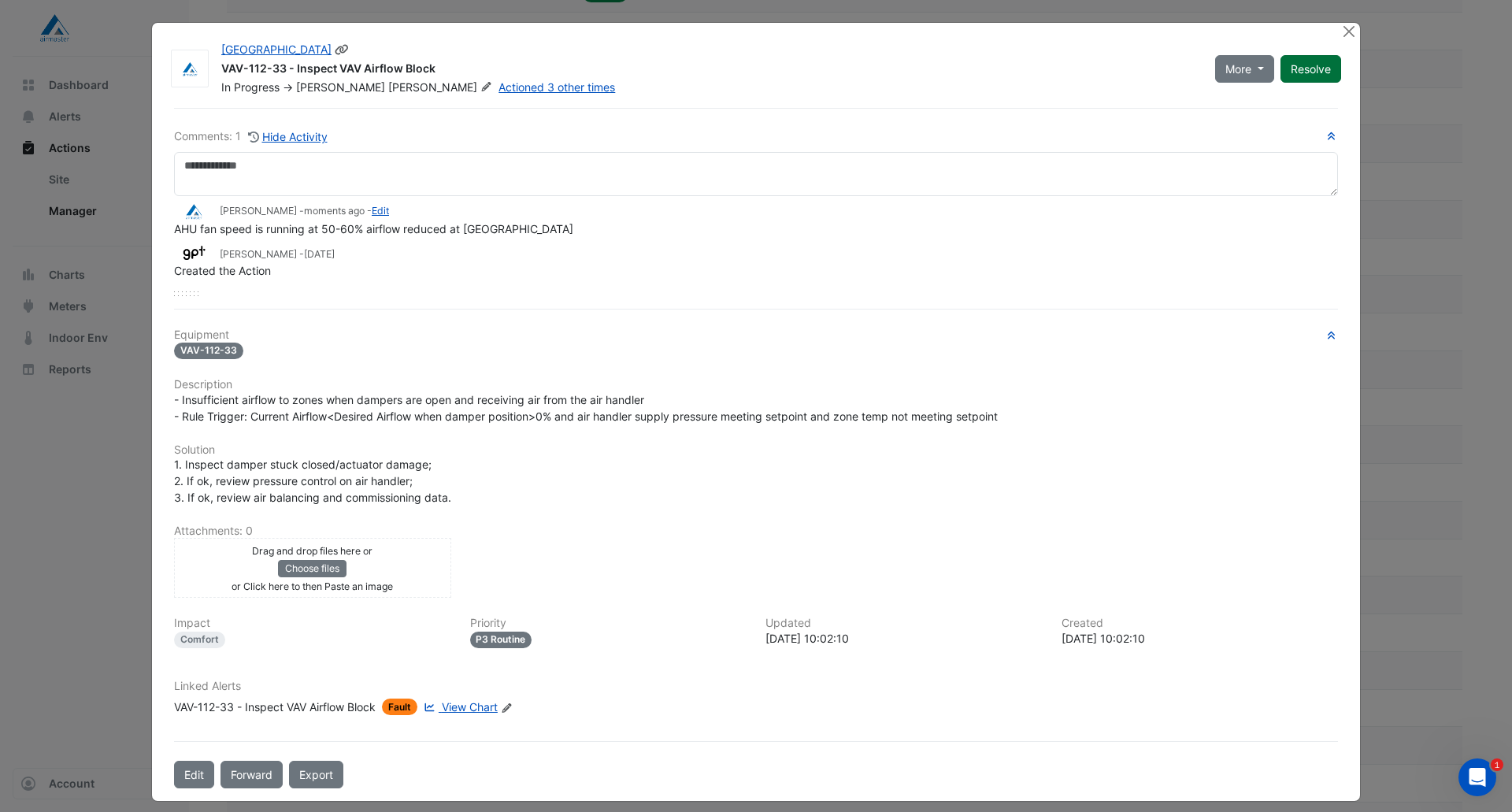 click on "Resolve" 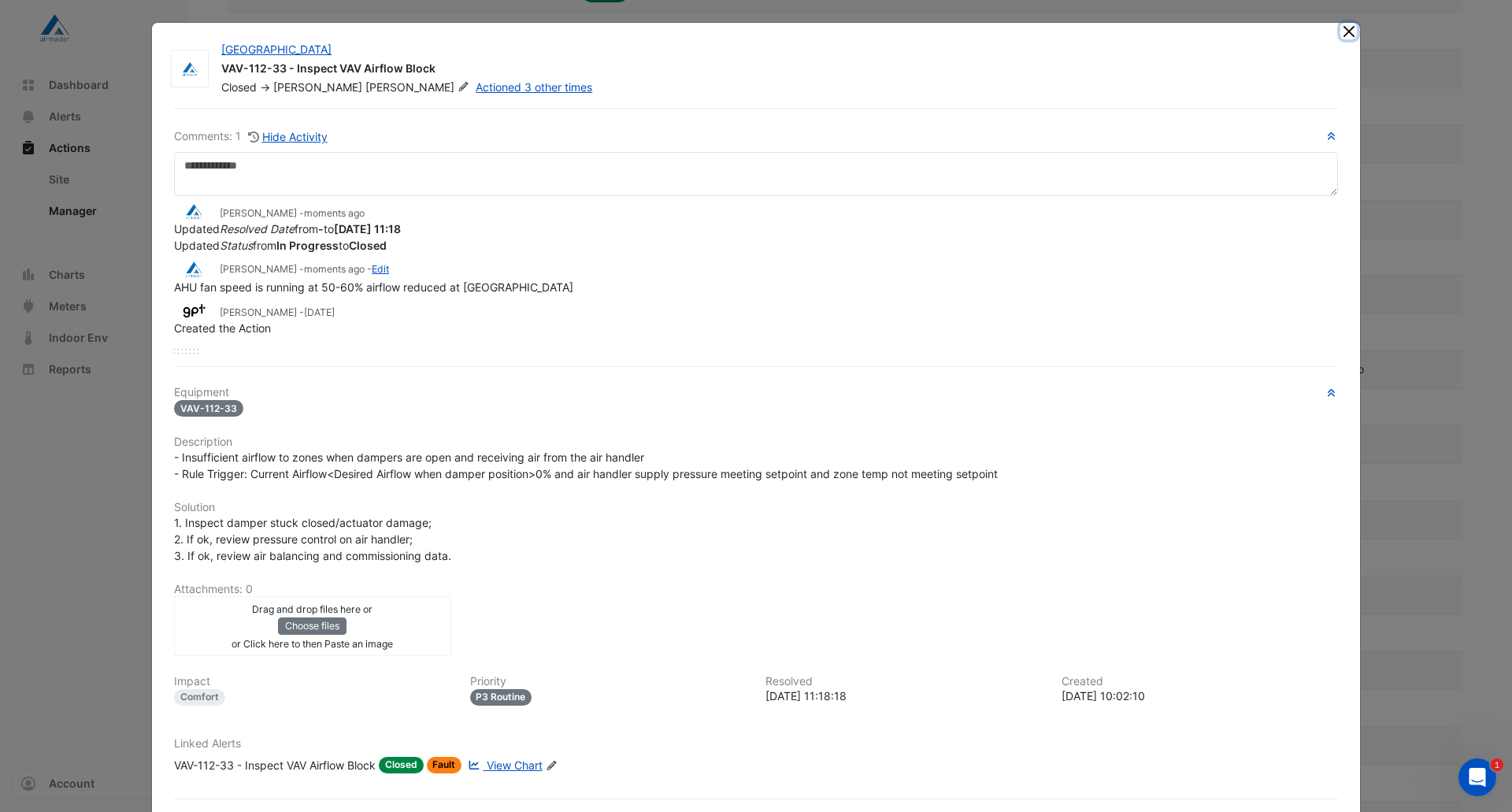 click 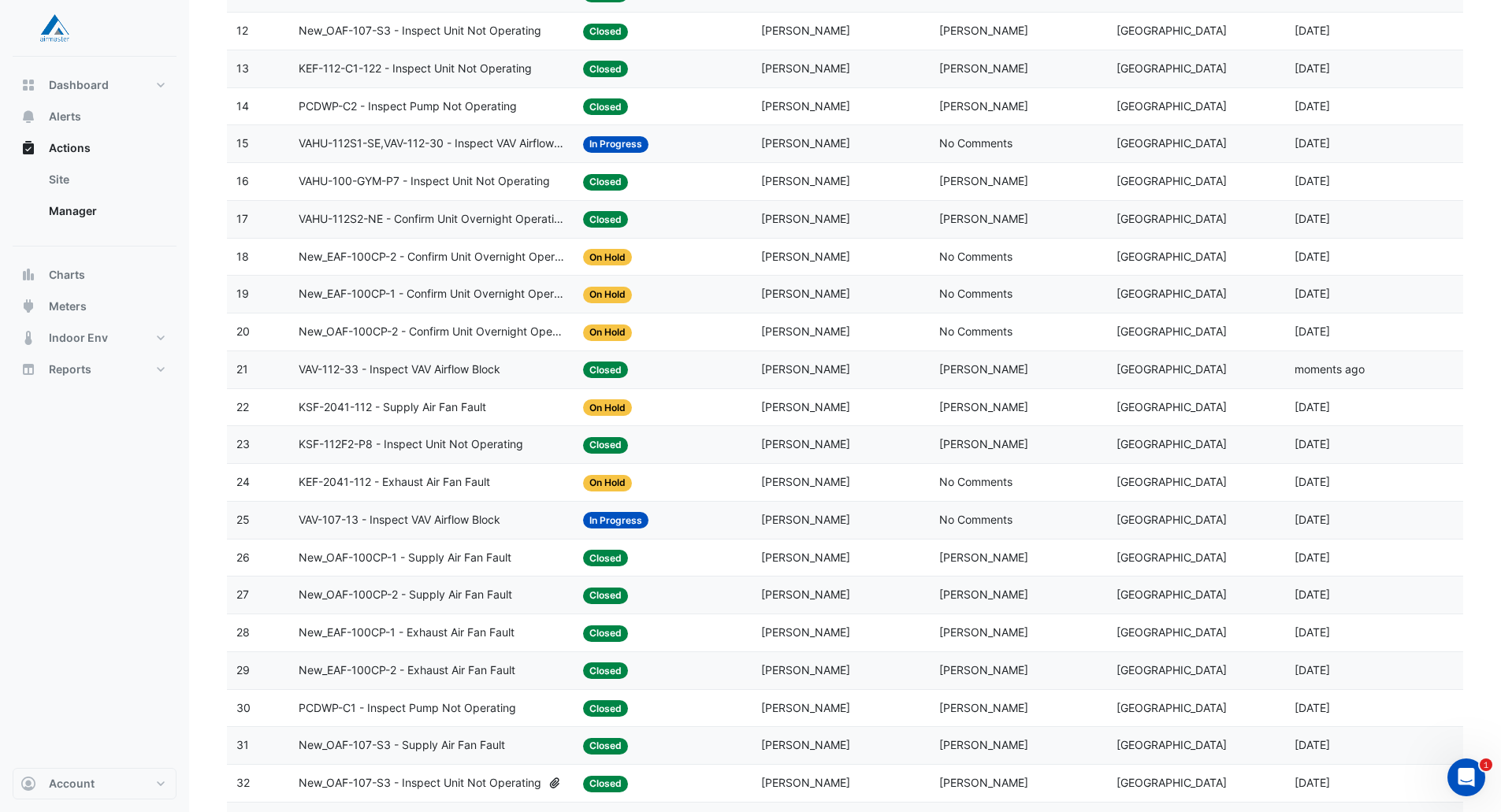 click on "VAV-107-13 - Inspect VAV Airflow Block" 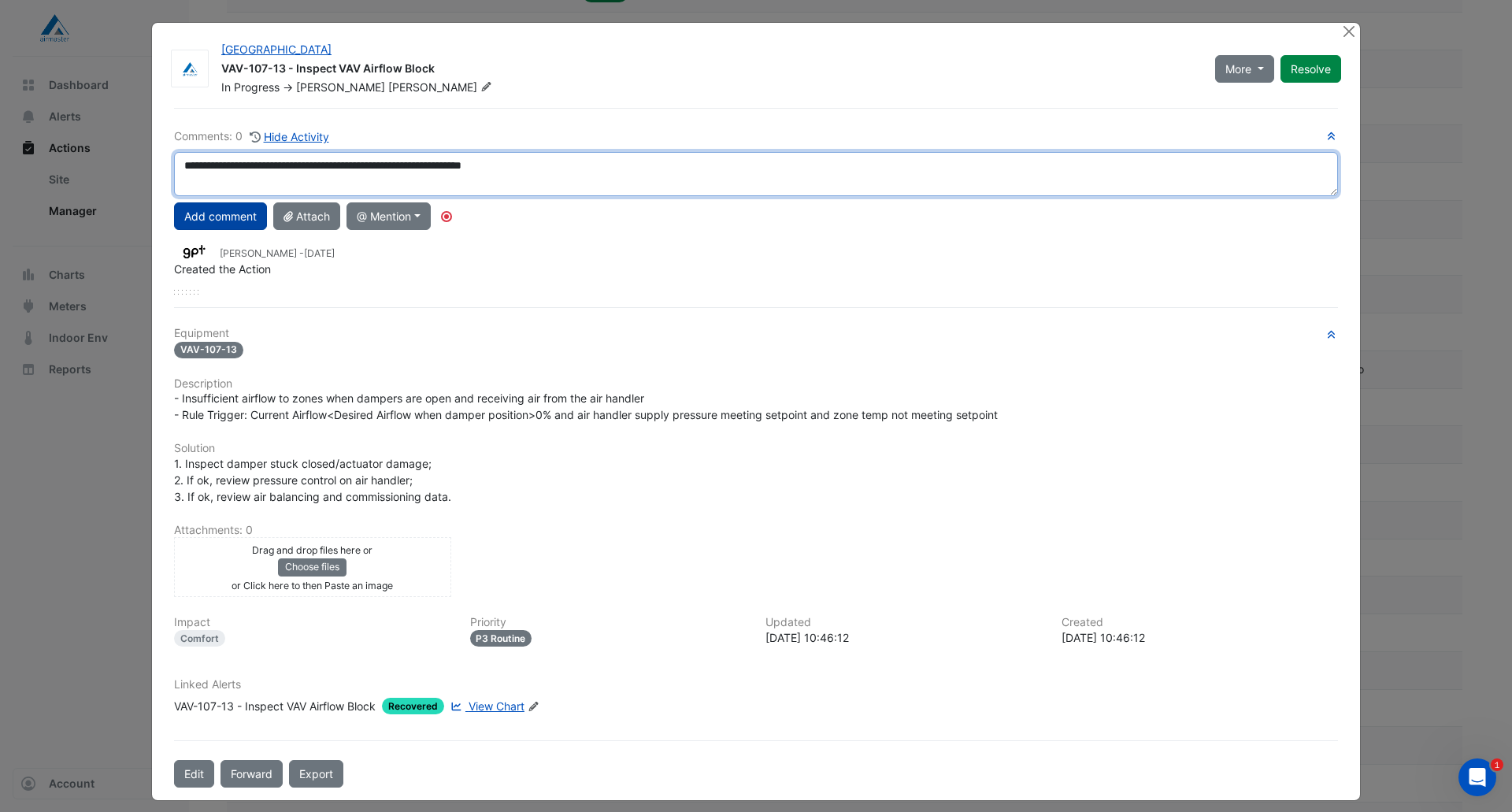 type on "**********" 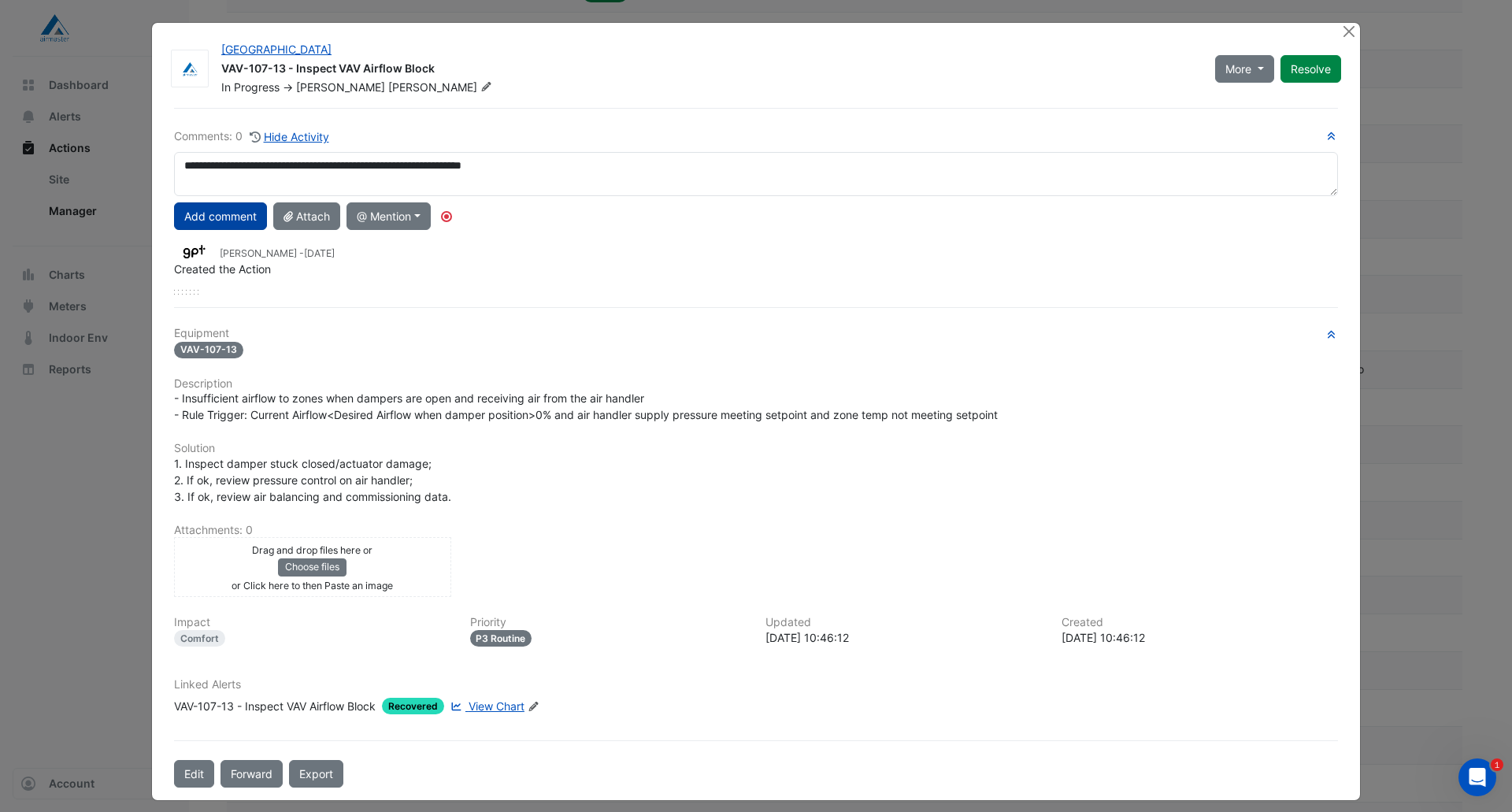 click on "Add comment" 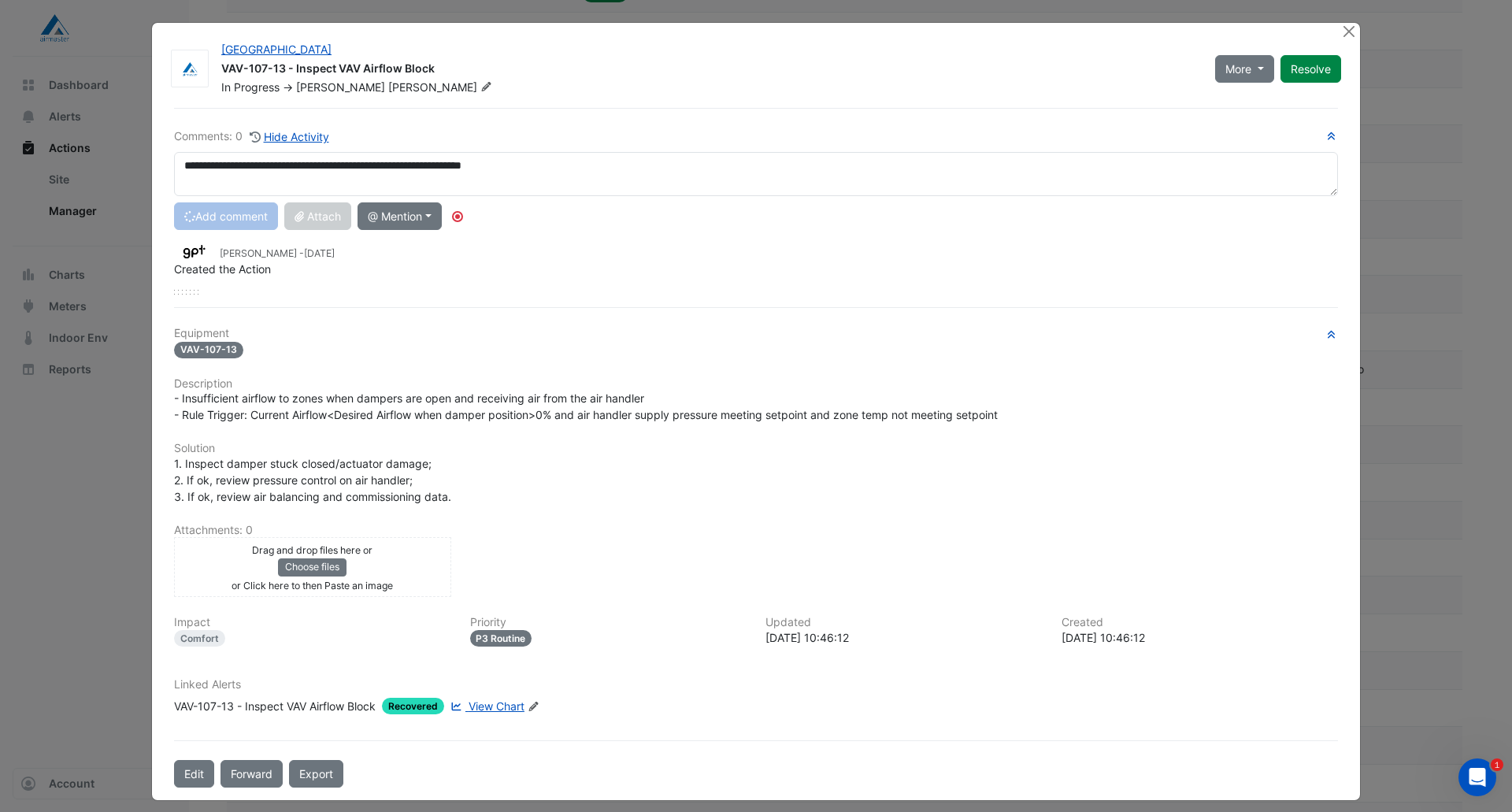 type 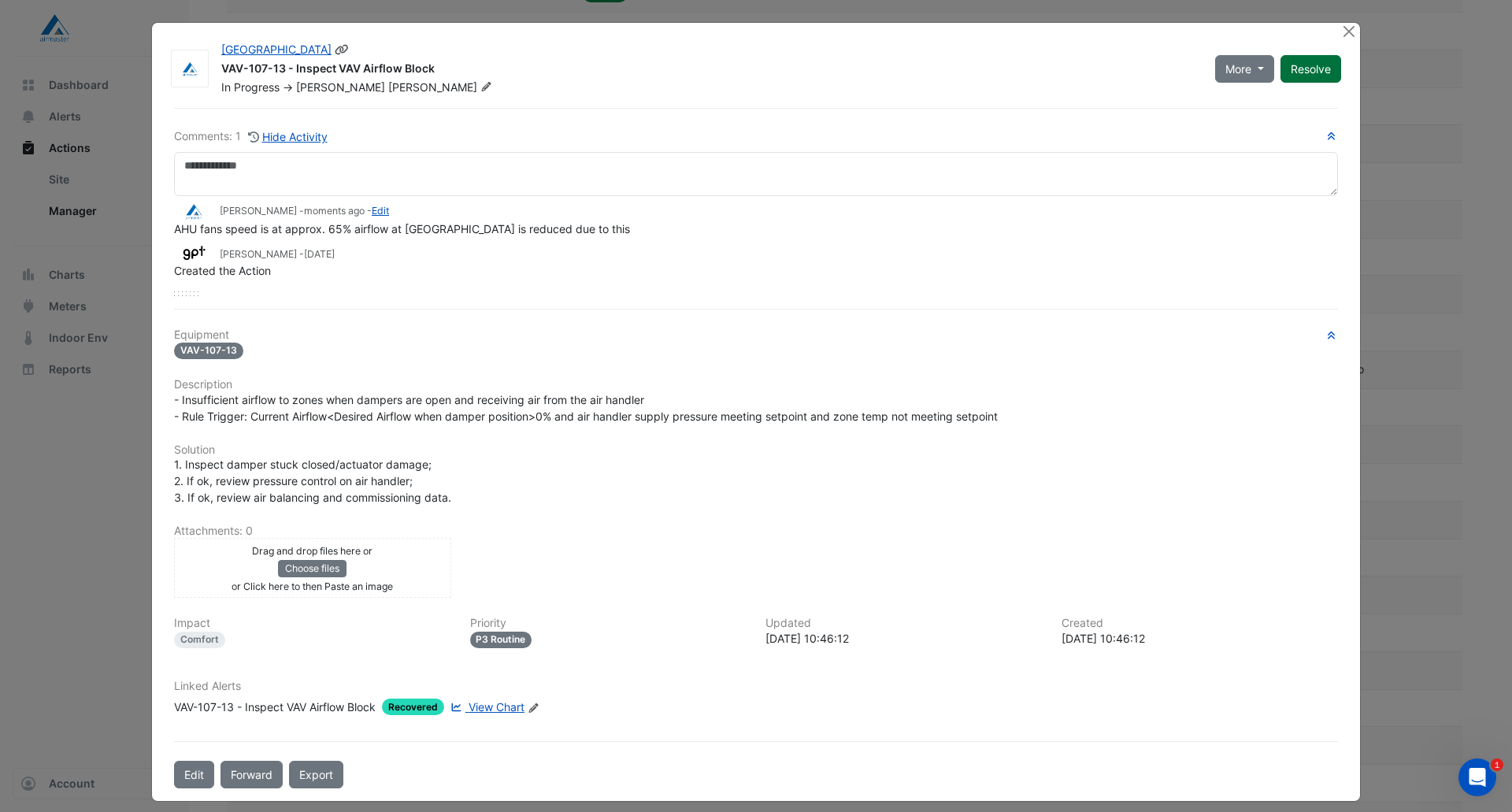 click on "Resolve" 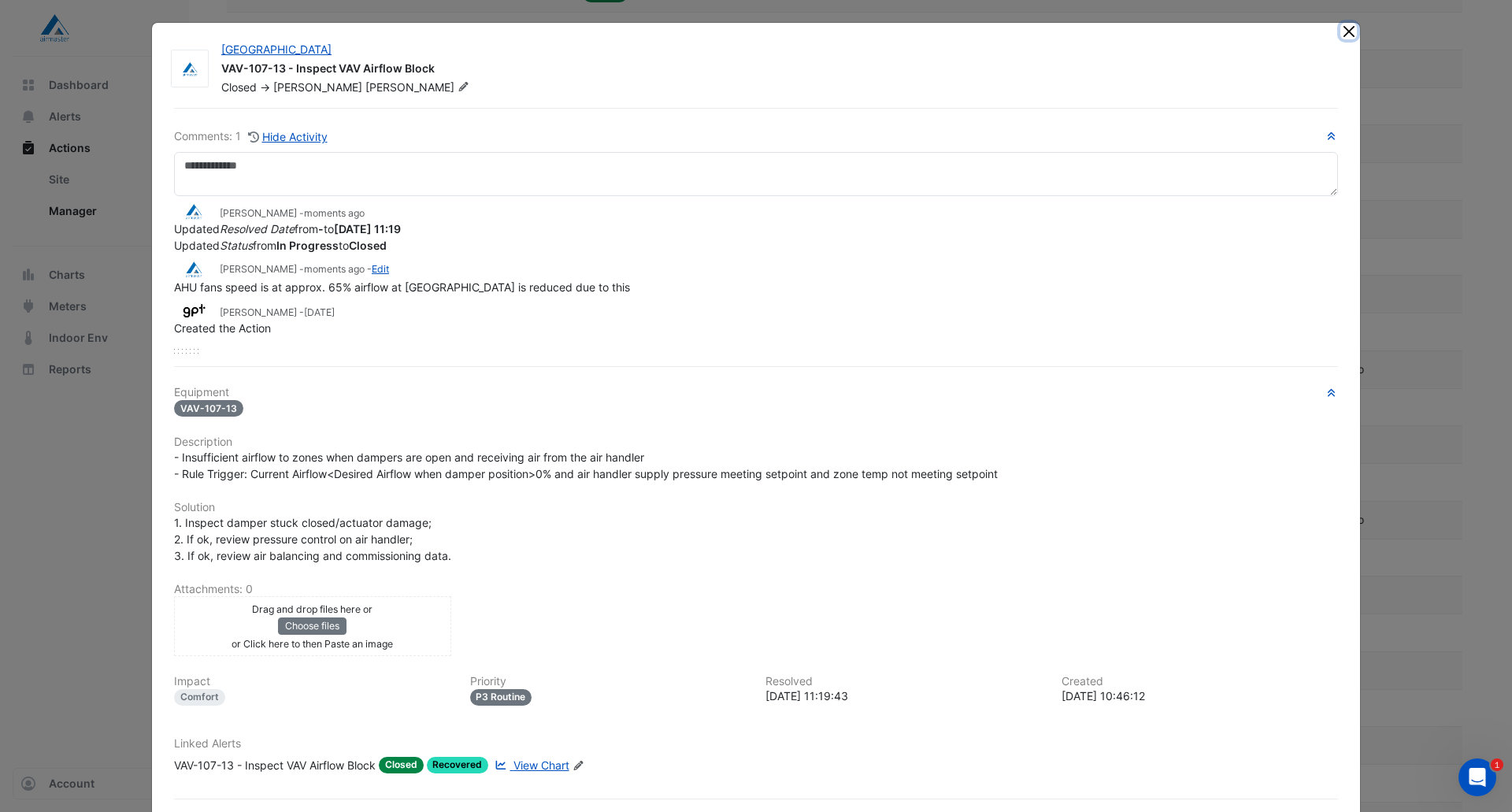click 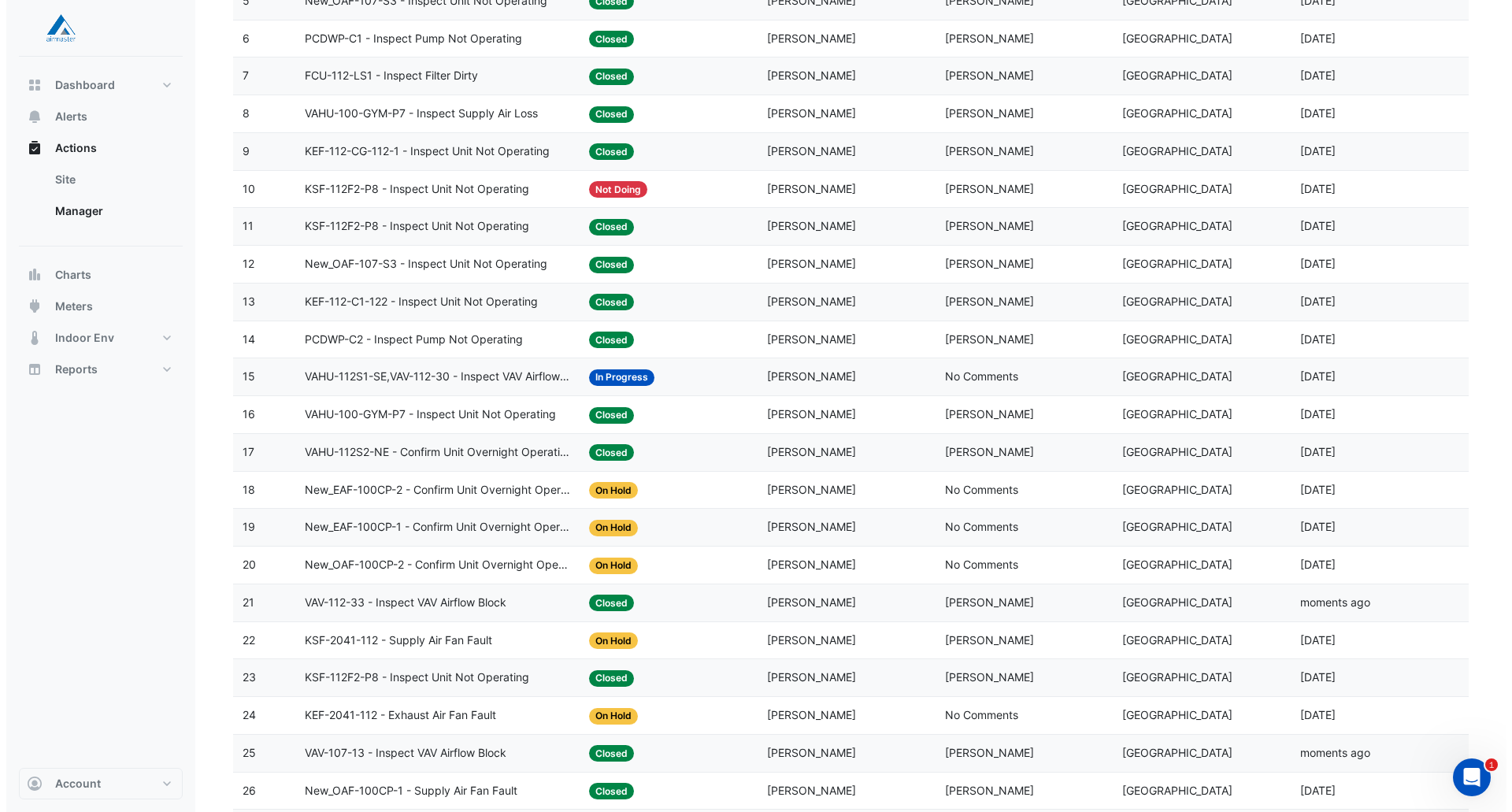 scroll, scrollTop: 320, scrollLeft: 0, axis: vertical 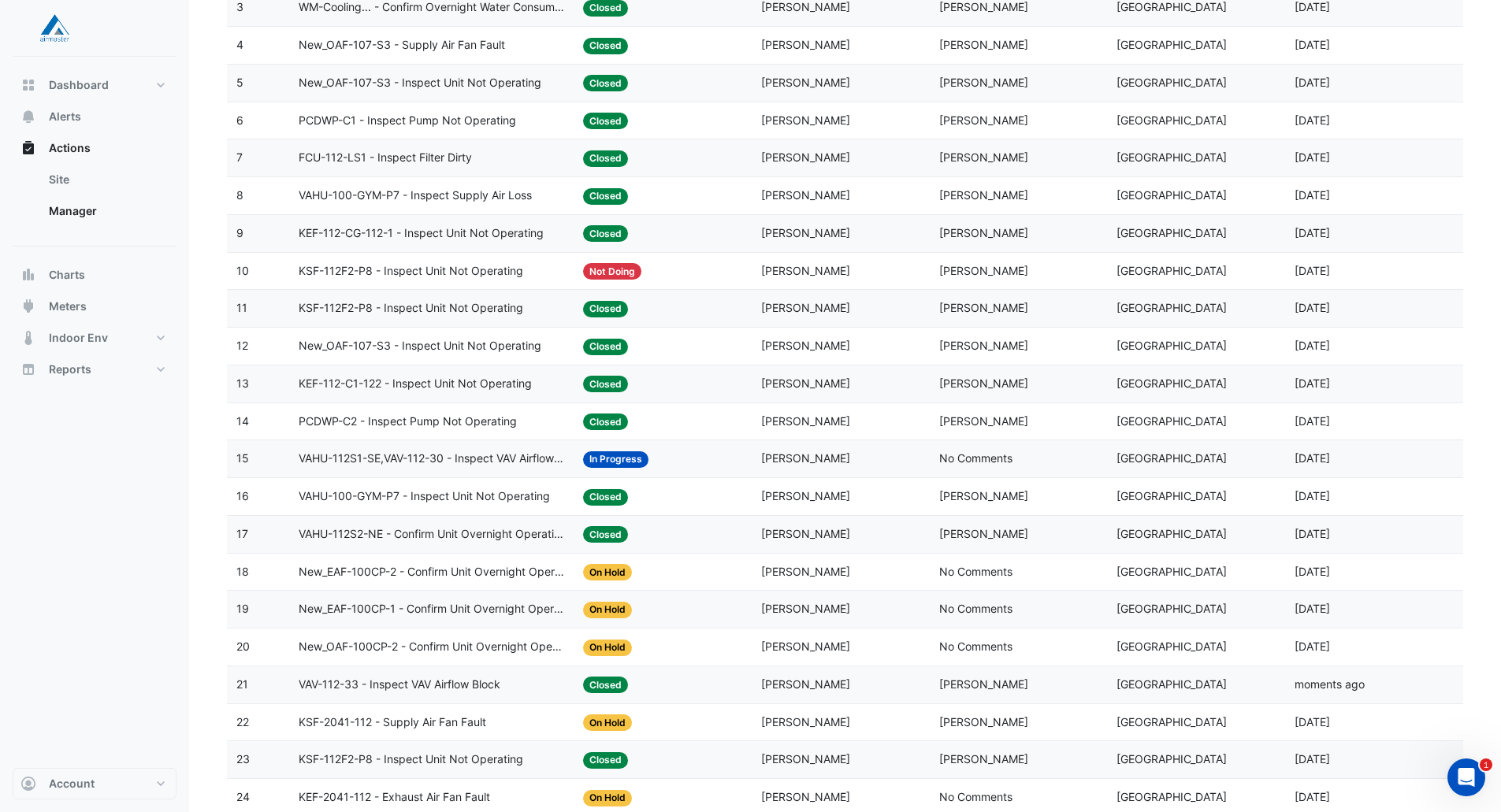 click on "VAHU-112S1-SE,VAV-112-30 - Inspect VAV Airflow Leak" 